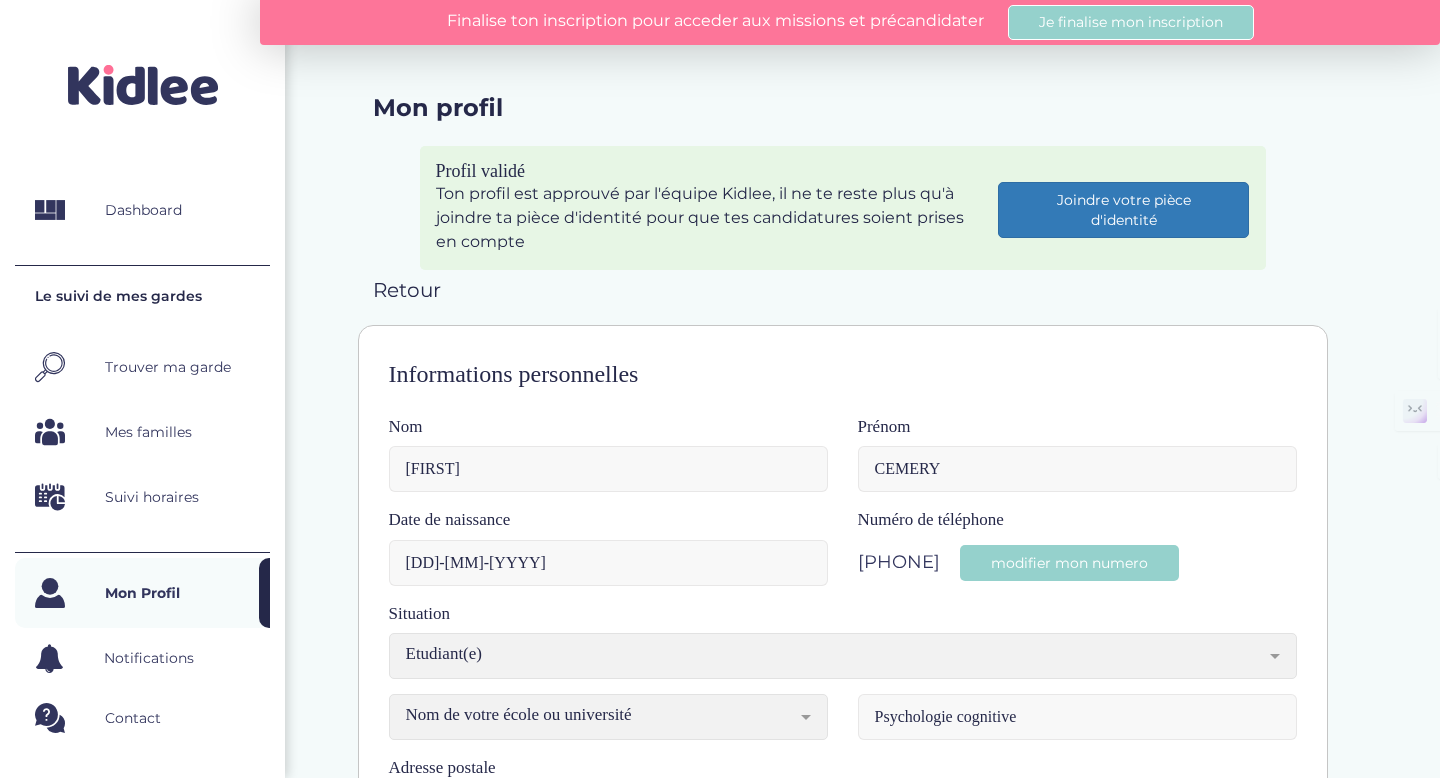 click at bounding box center [576, 904] 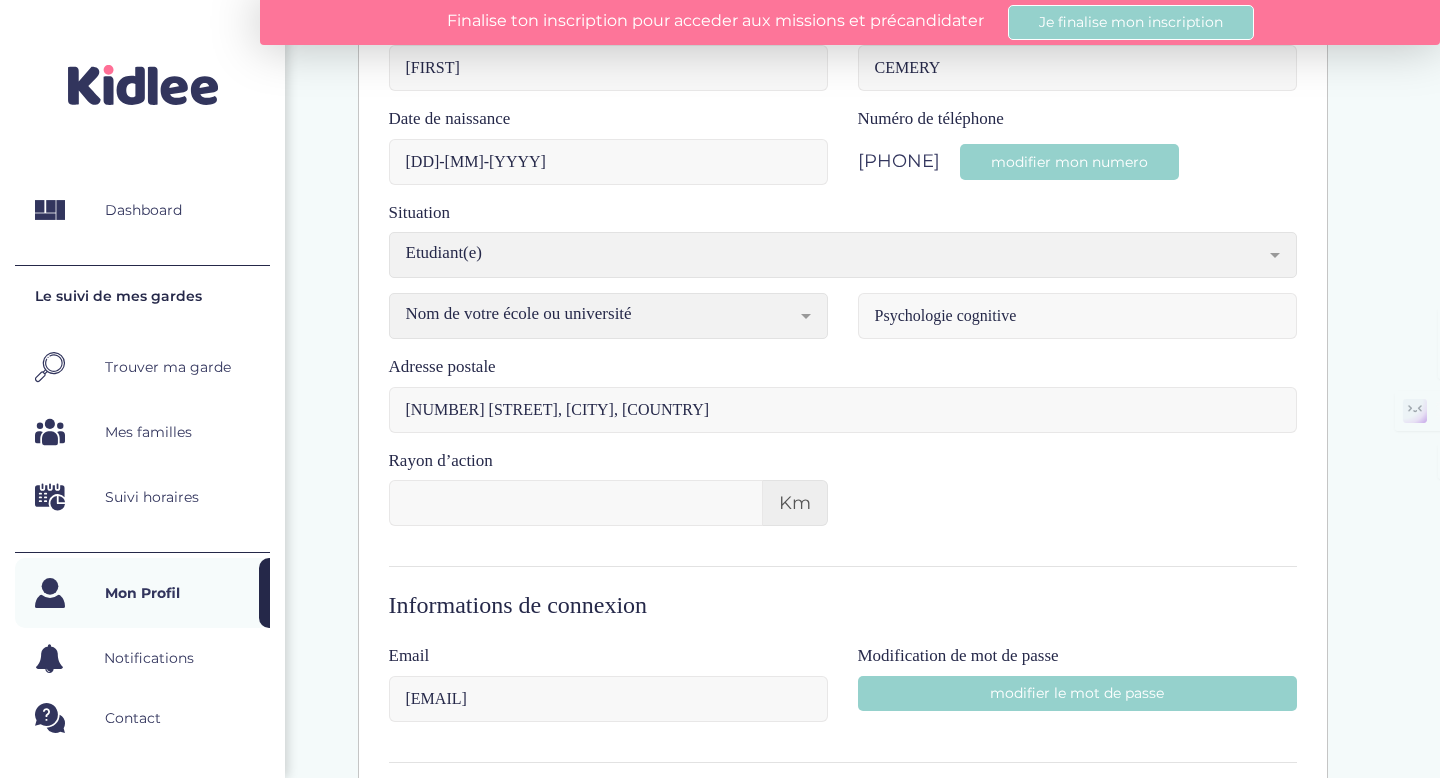 scroll, scrollTop: 0, scrollLeft: 0, axis: both 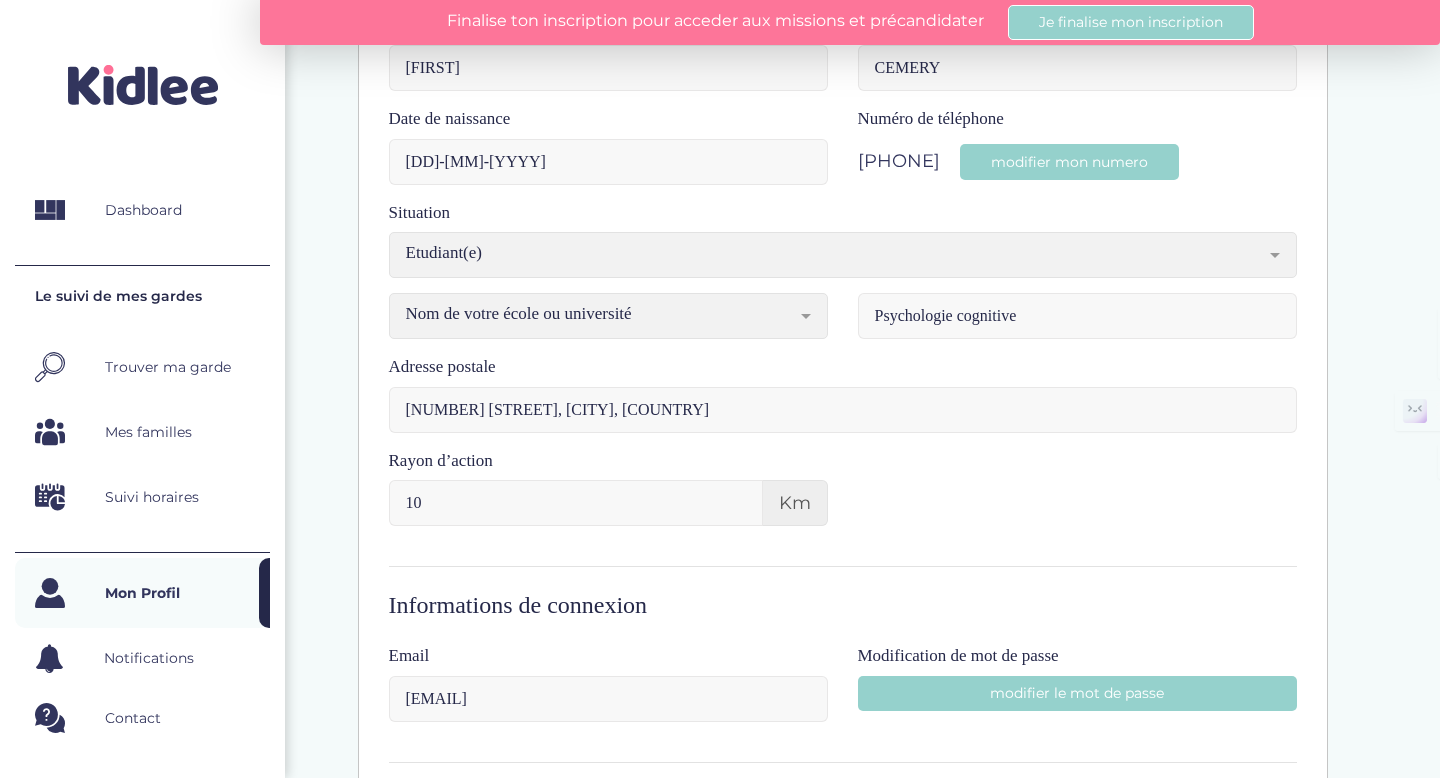 click on "10" at bounding box center [576, 503] 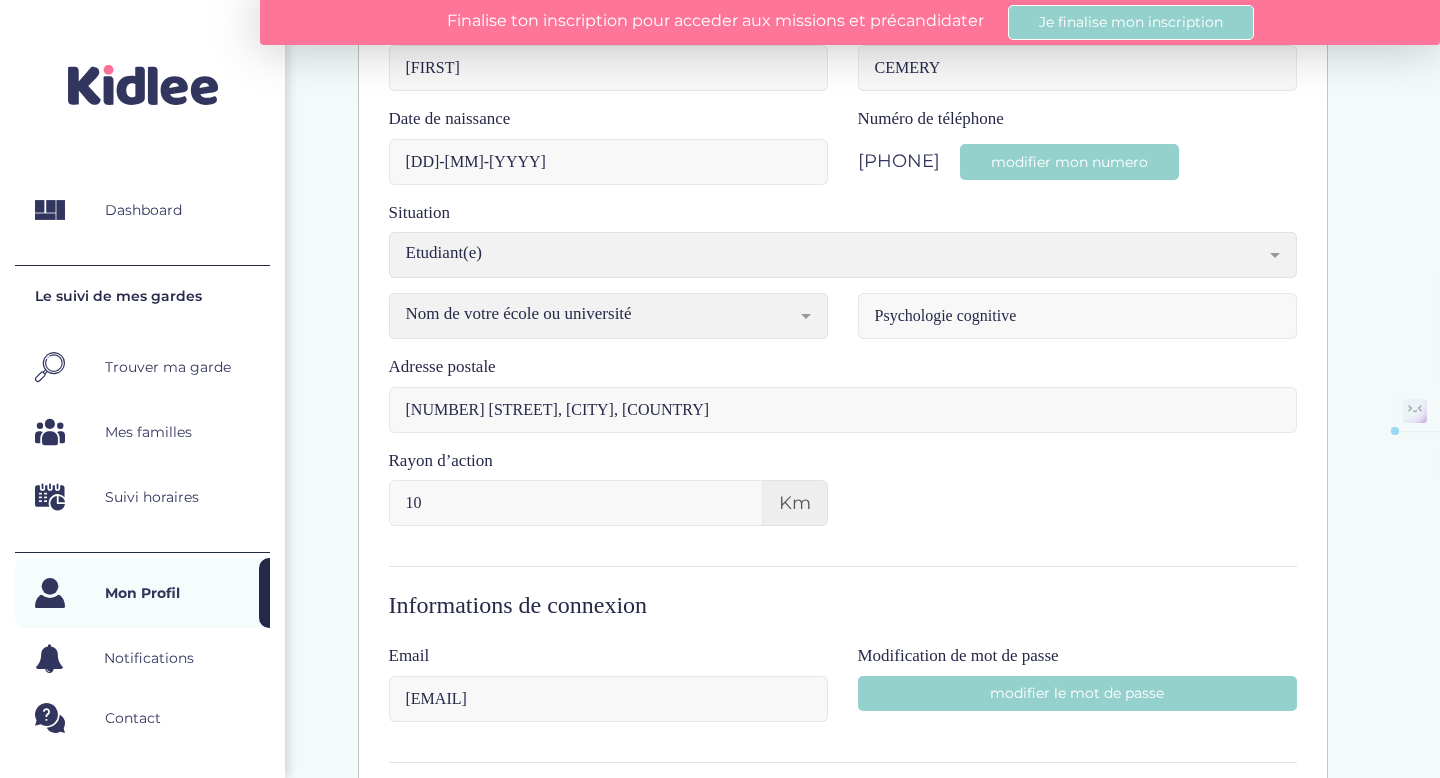 click on "10" at bounding box center [576, 503] 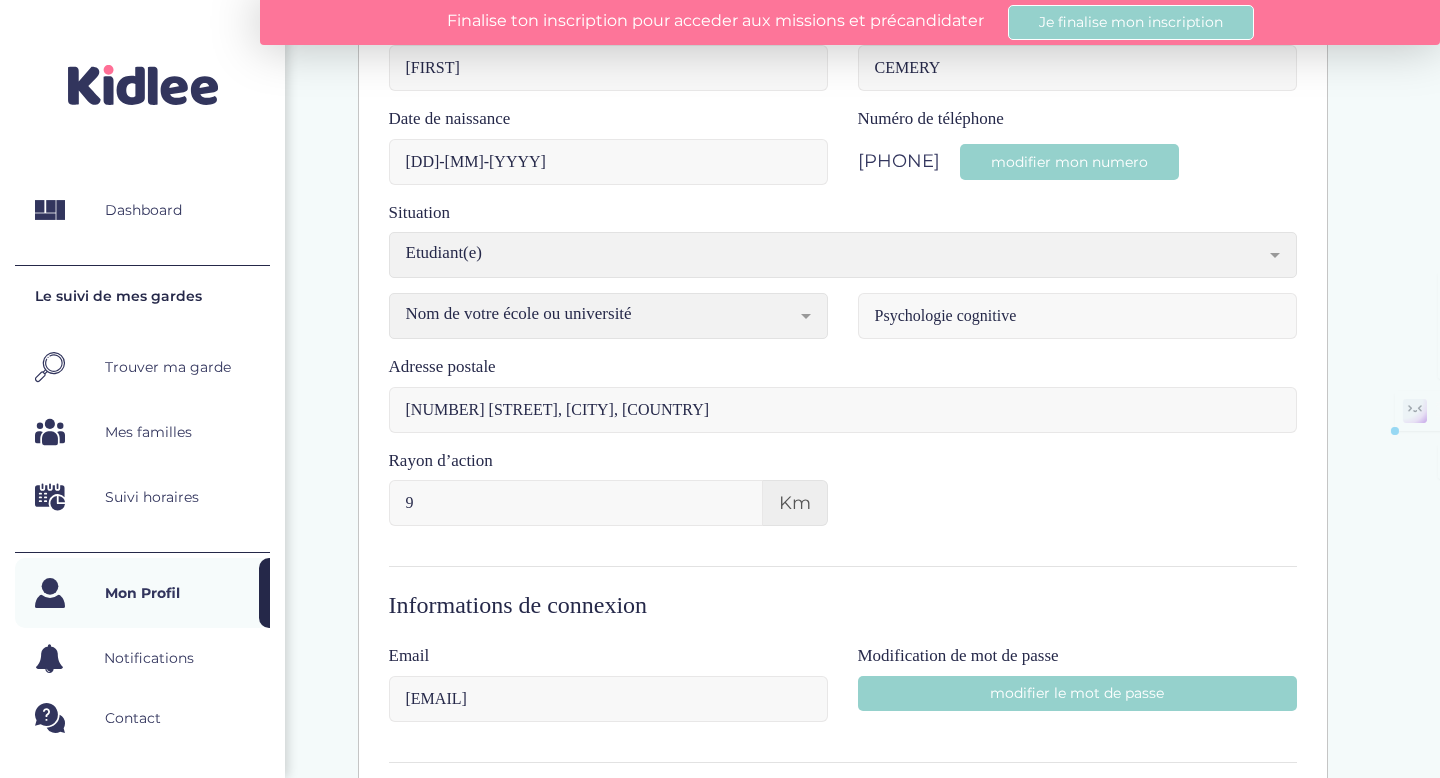 click on "9" at bounding box center (576, 503) 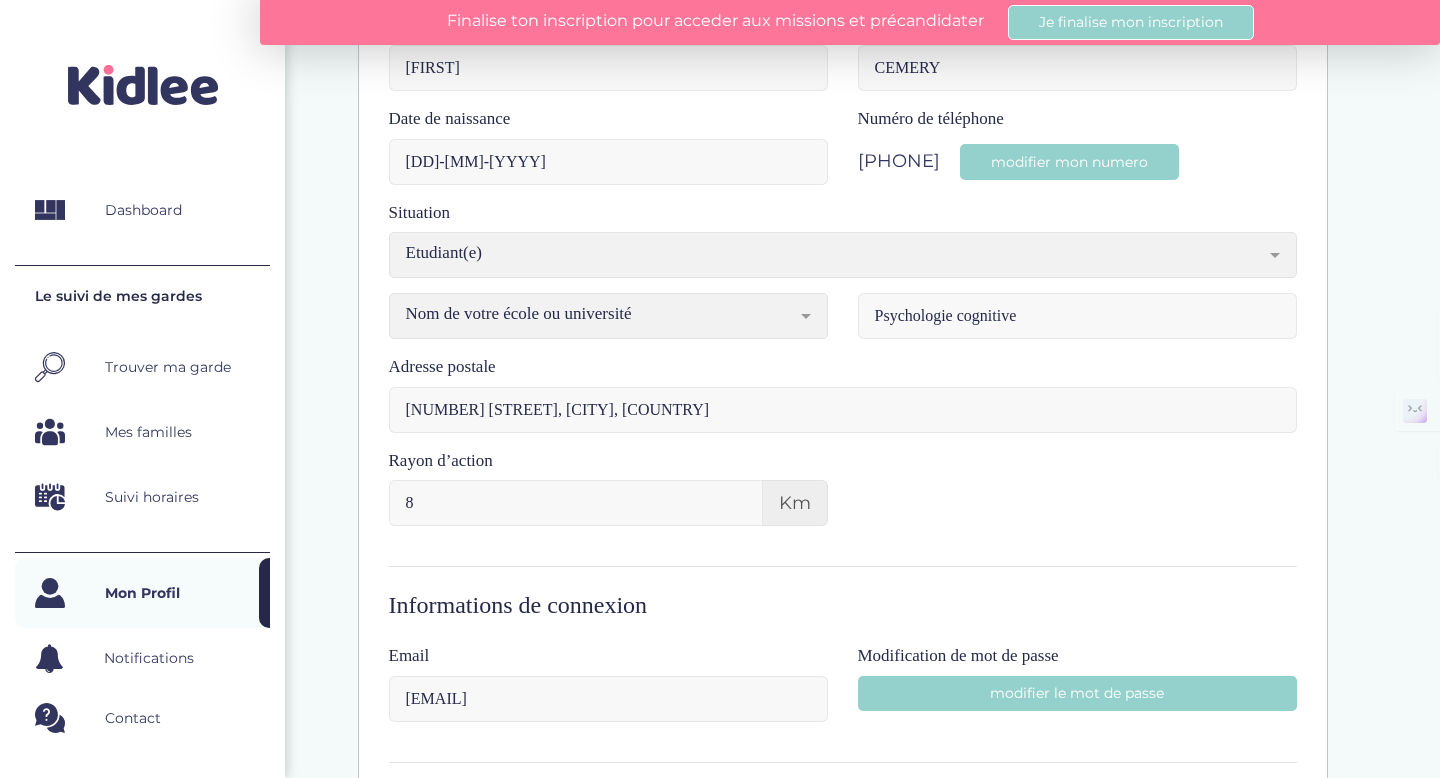 click on "8" at bounding box center [576, 503] 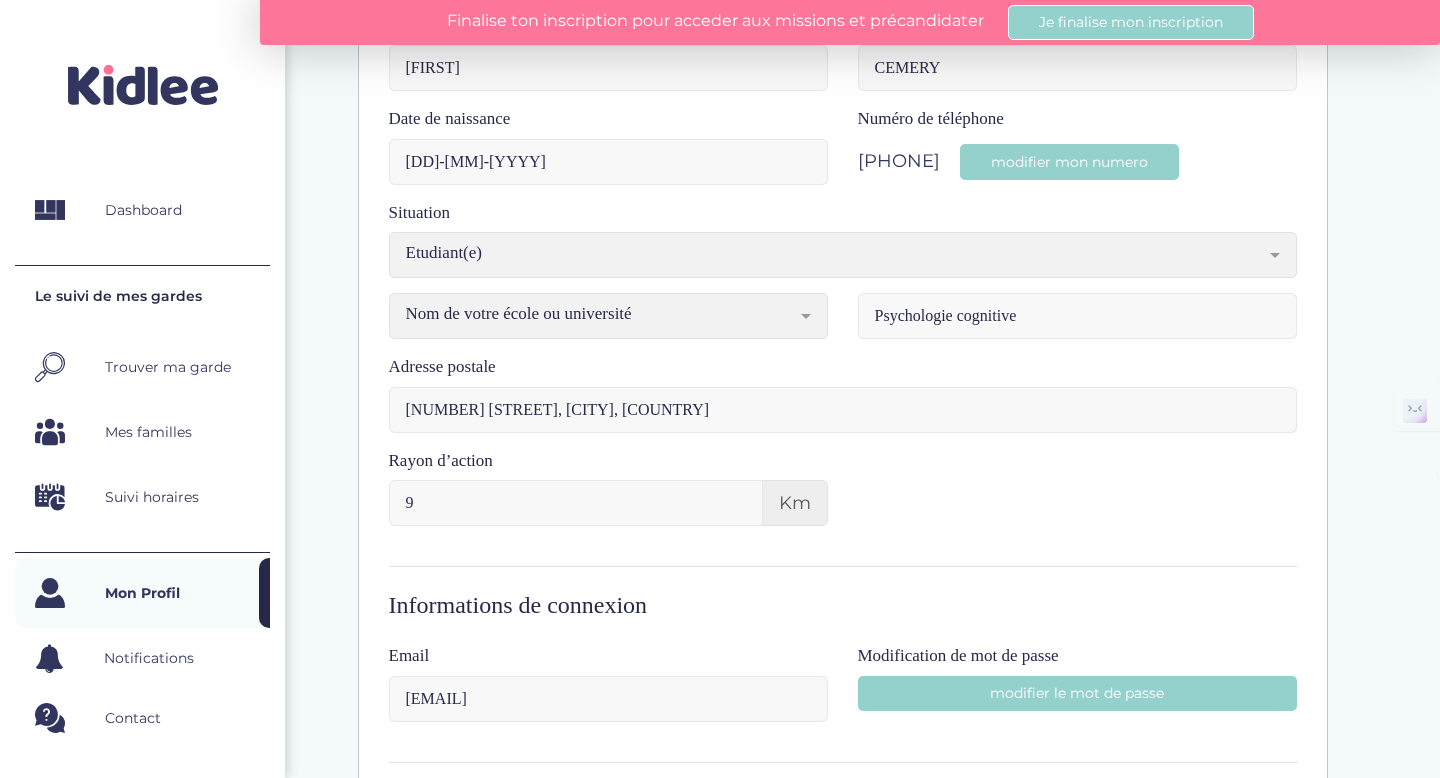 click on "9" at bounding box center (576, 503) 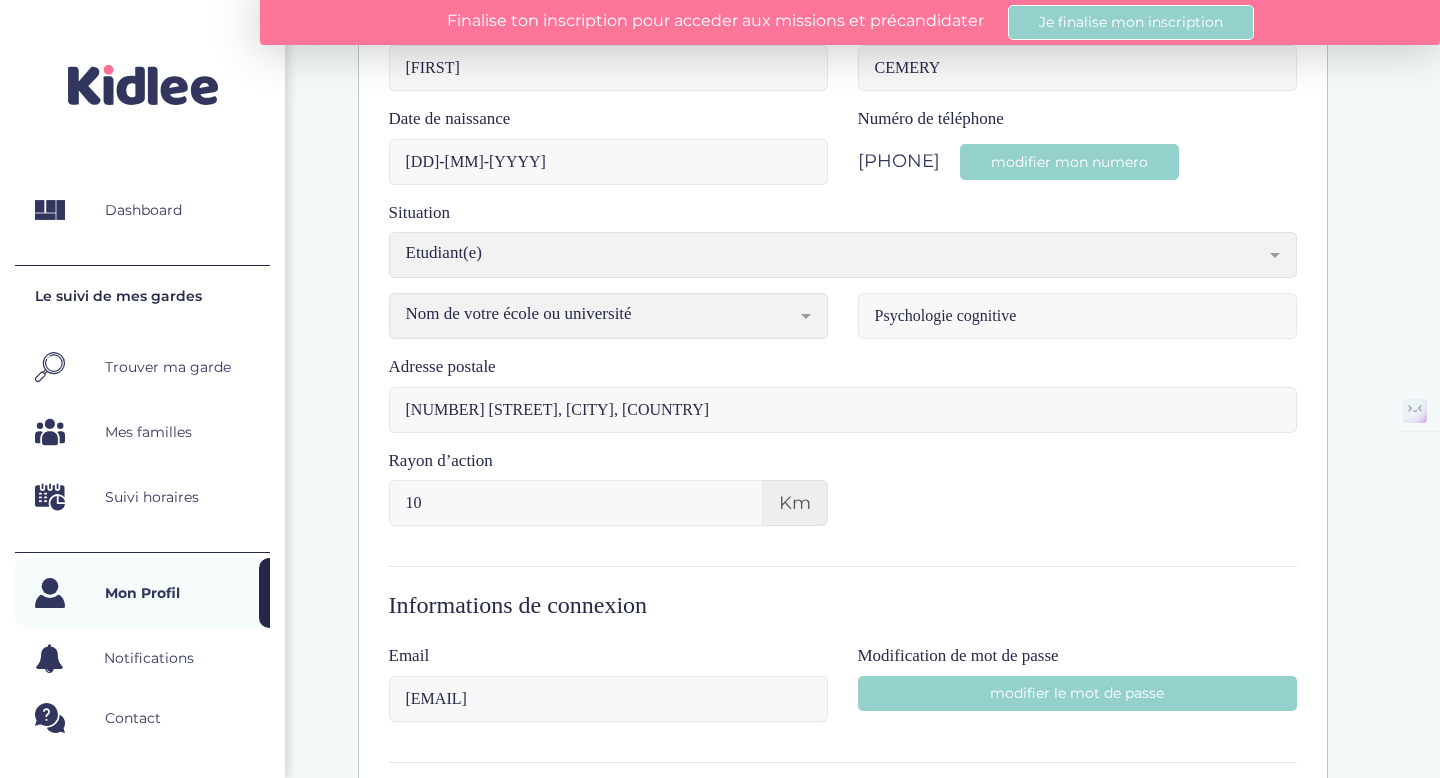 type on "10" 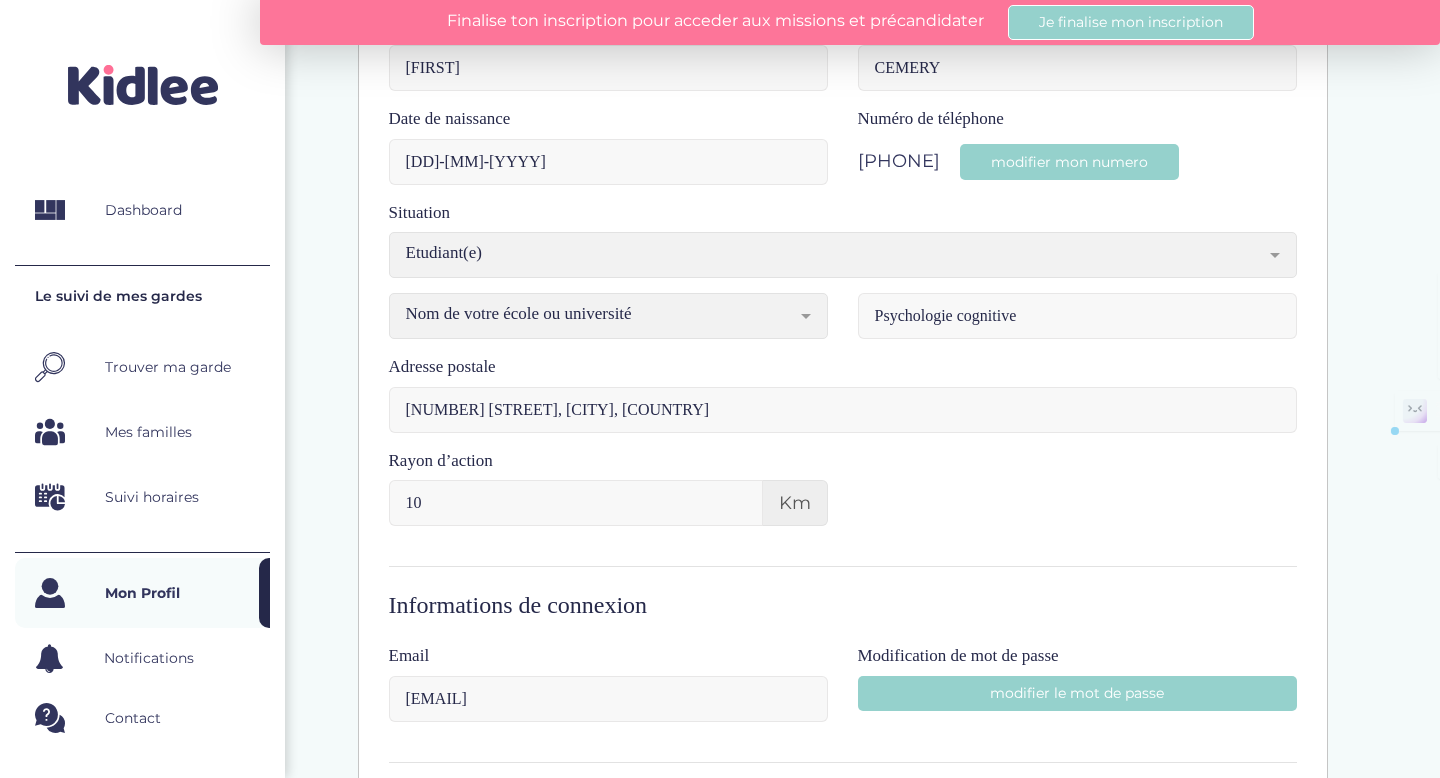 click on "10" at bounding box center [576, 503] 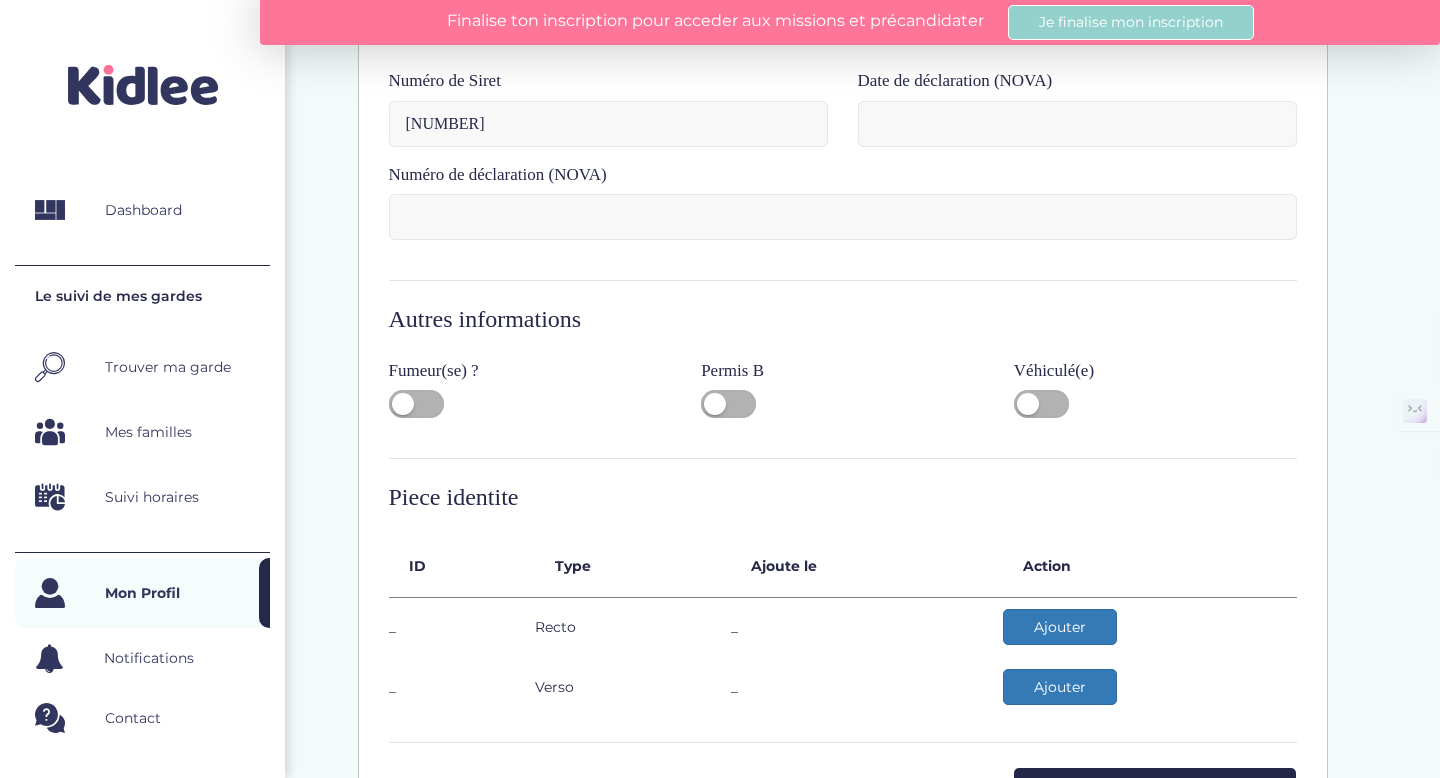 scroll, scrollTop: 1190, scrollLeft: 0, axis: vertical 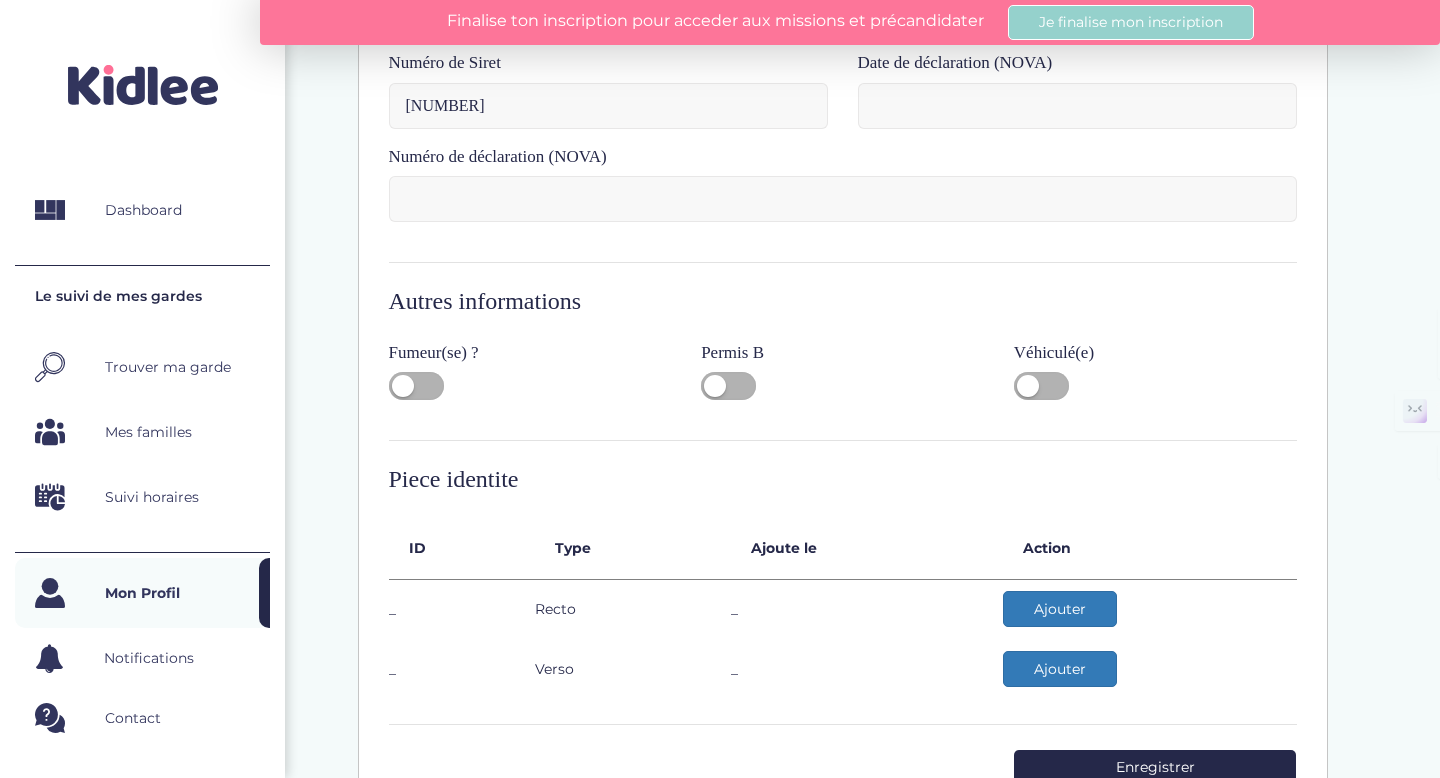 click on "Permis B" at bounding box center (842, 378) 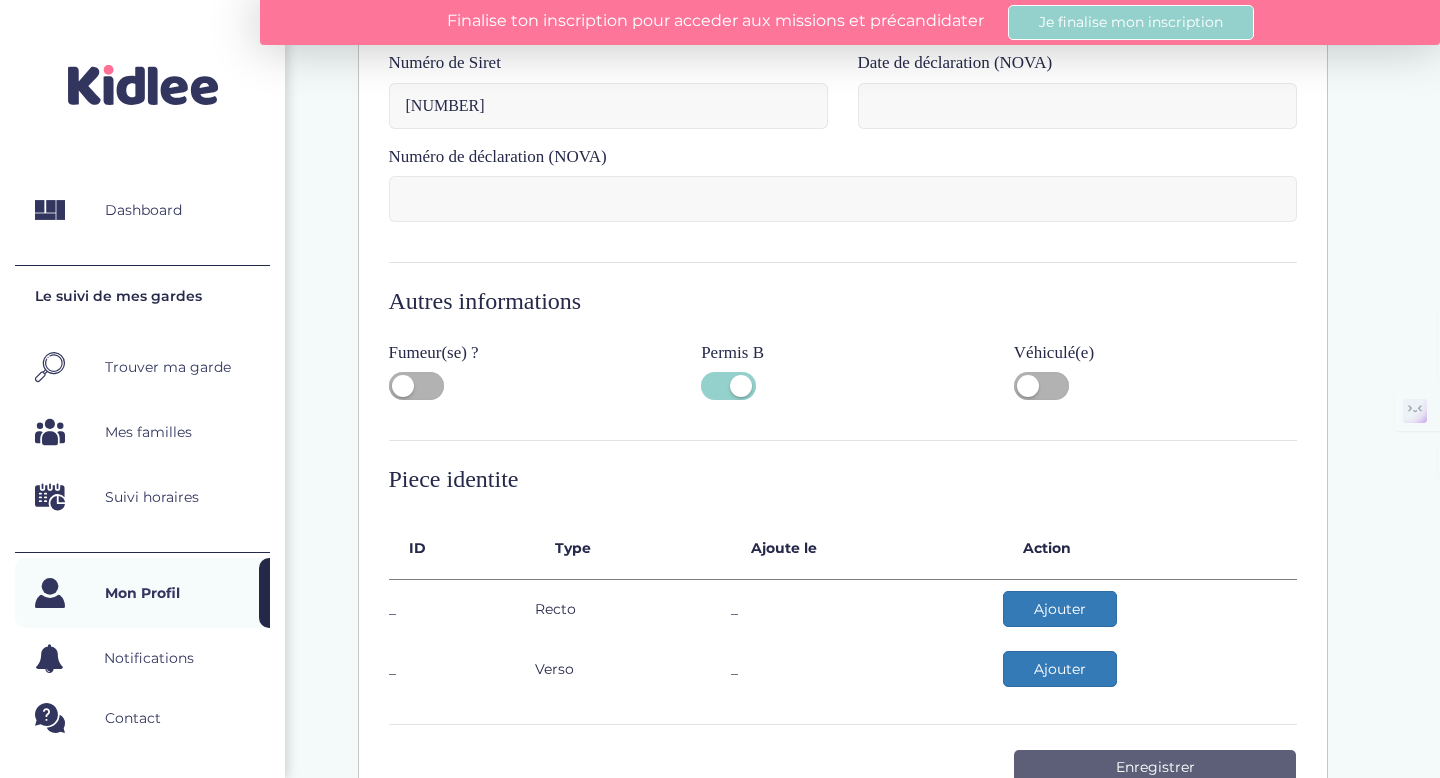 click on "Enregistrer" at bounding box center (1155, 767) 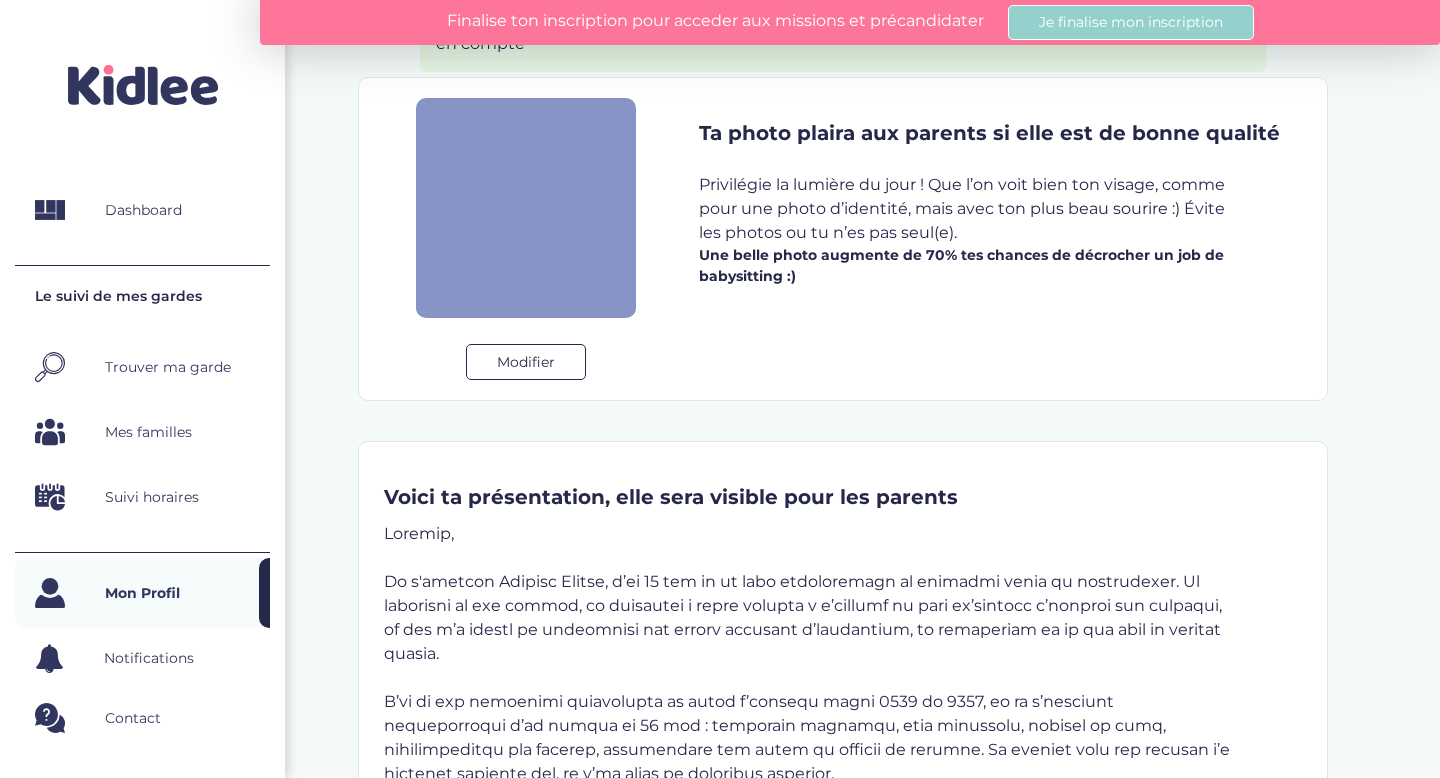 scroll, scrollTop: 218, scrollLeft: 0, axis: vertical 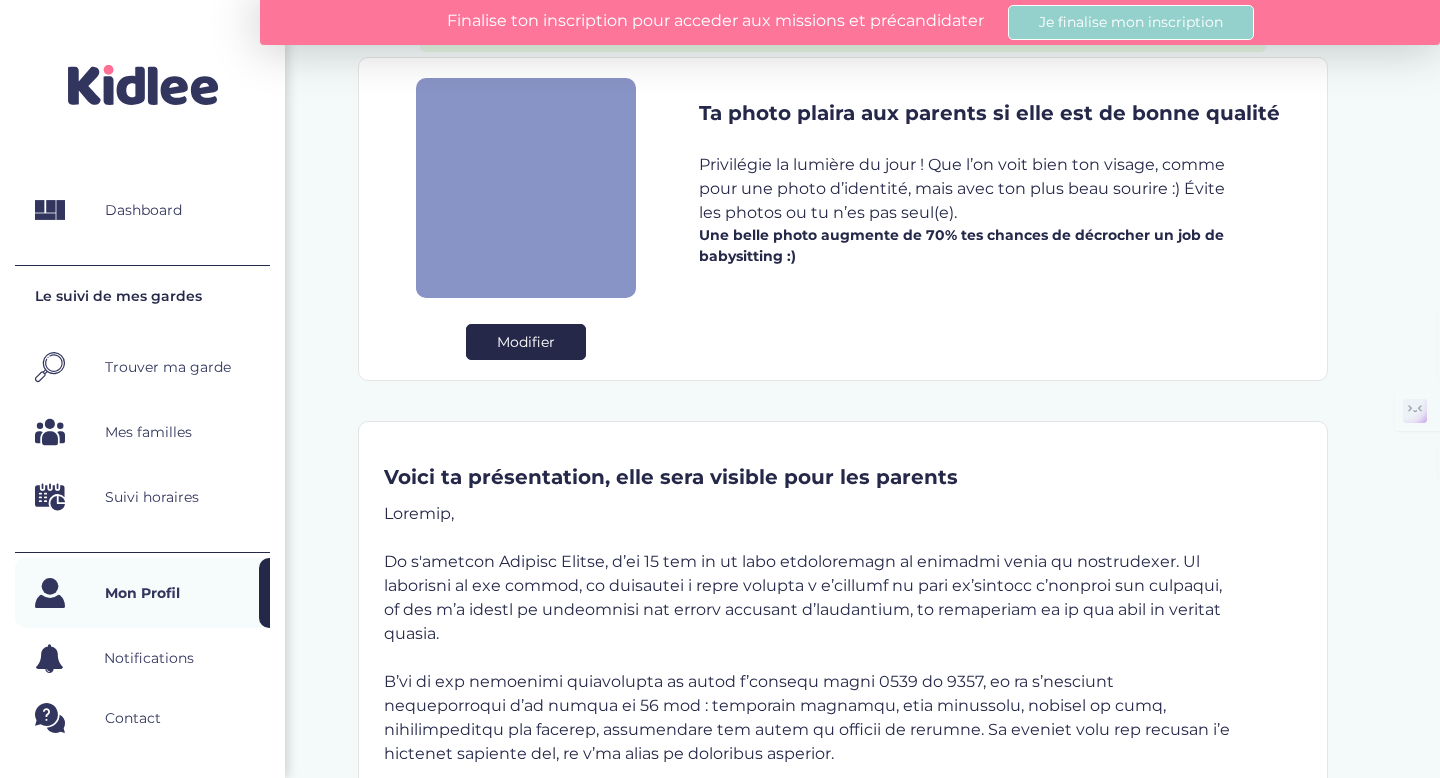 click on "Modifier" at bounding box center [526, 342] 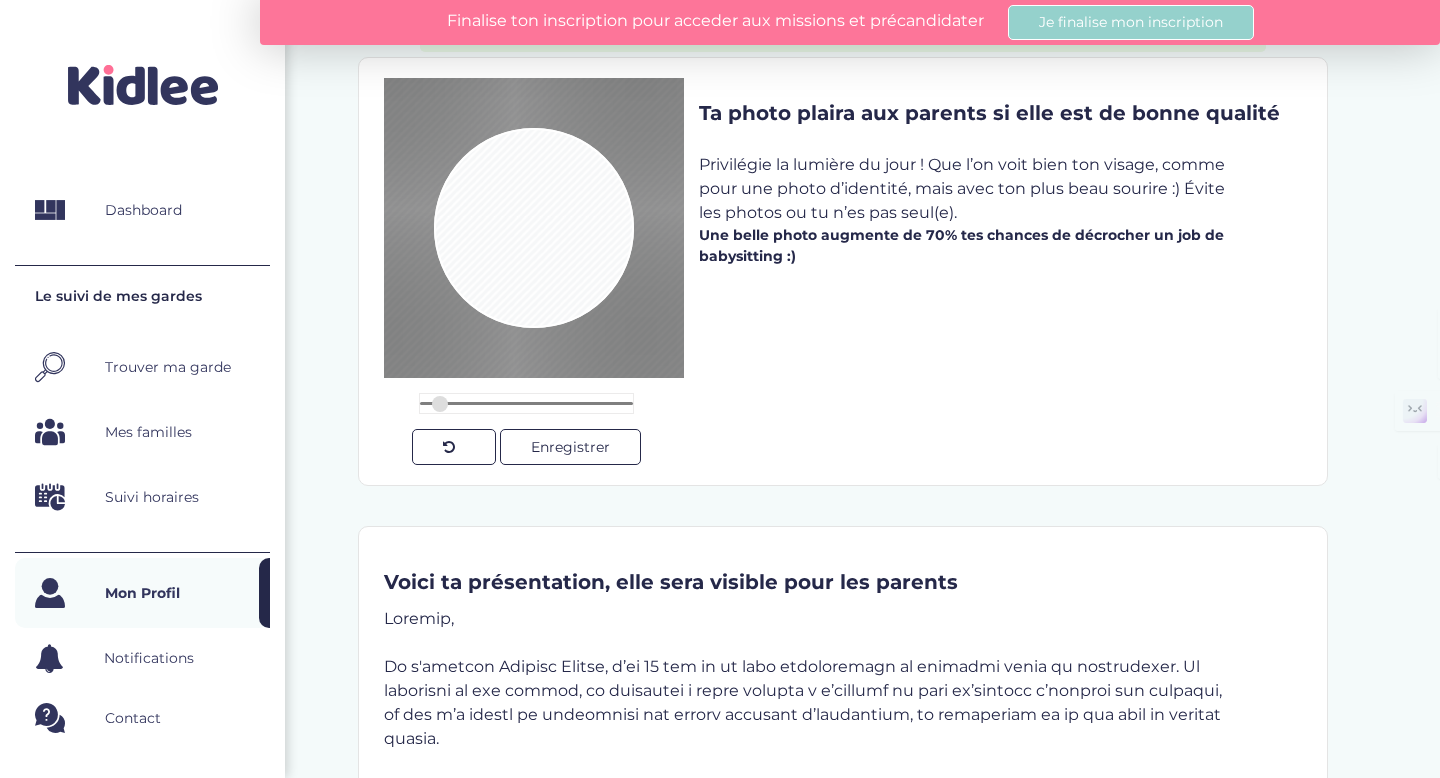 drag, startPoint x: 565, startPoint y: 214, endPoint x: 557, endPoint y: 281, distance: 67.47592 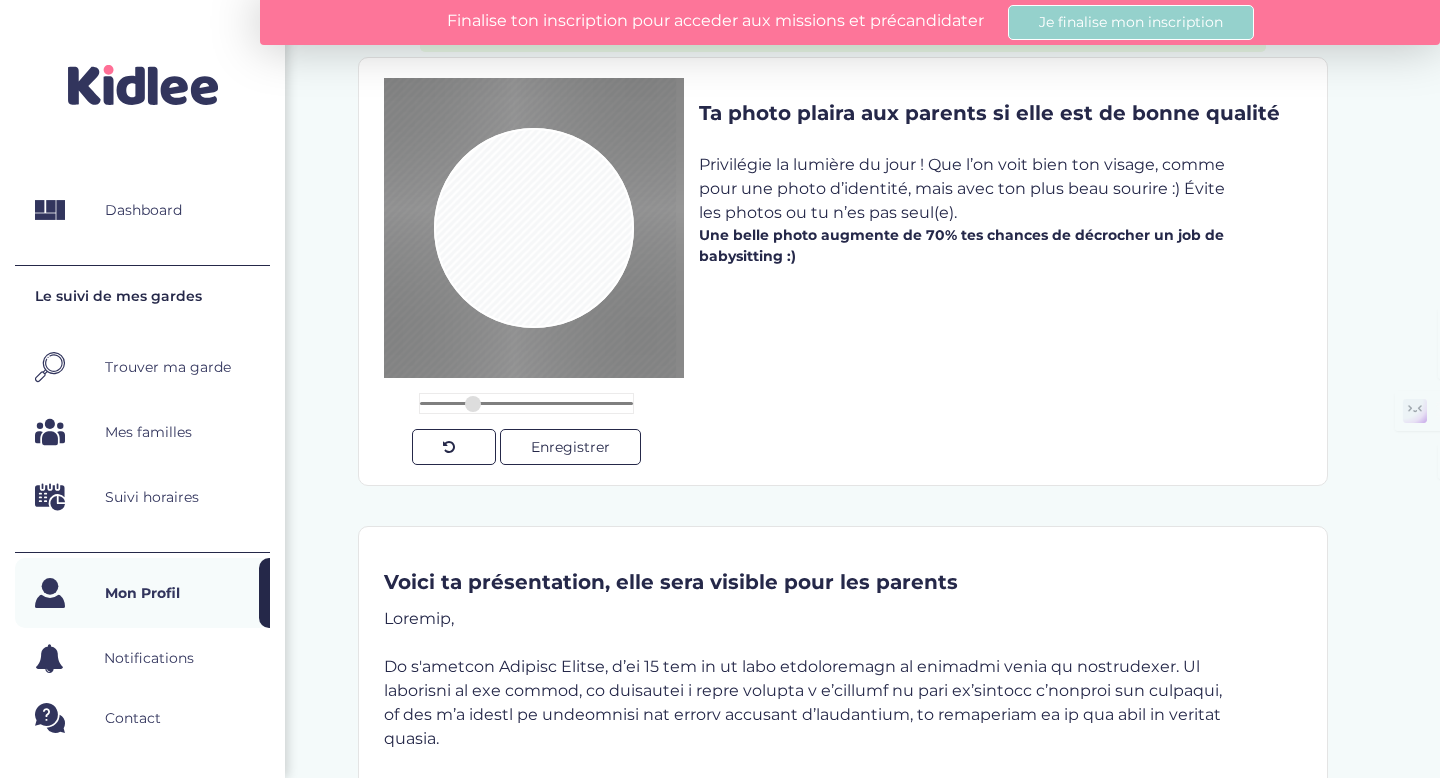 drag, startPoint x: 451, startPoint y: 391, endPoint x: 484, endPoint y: 391, distance: 33 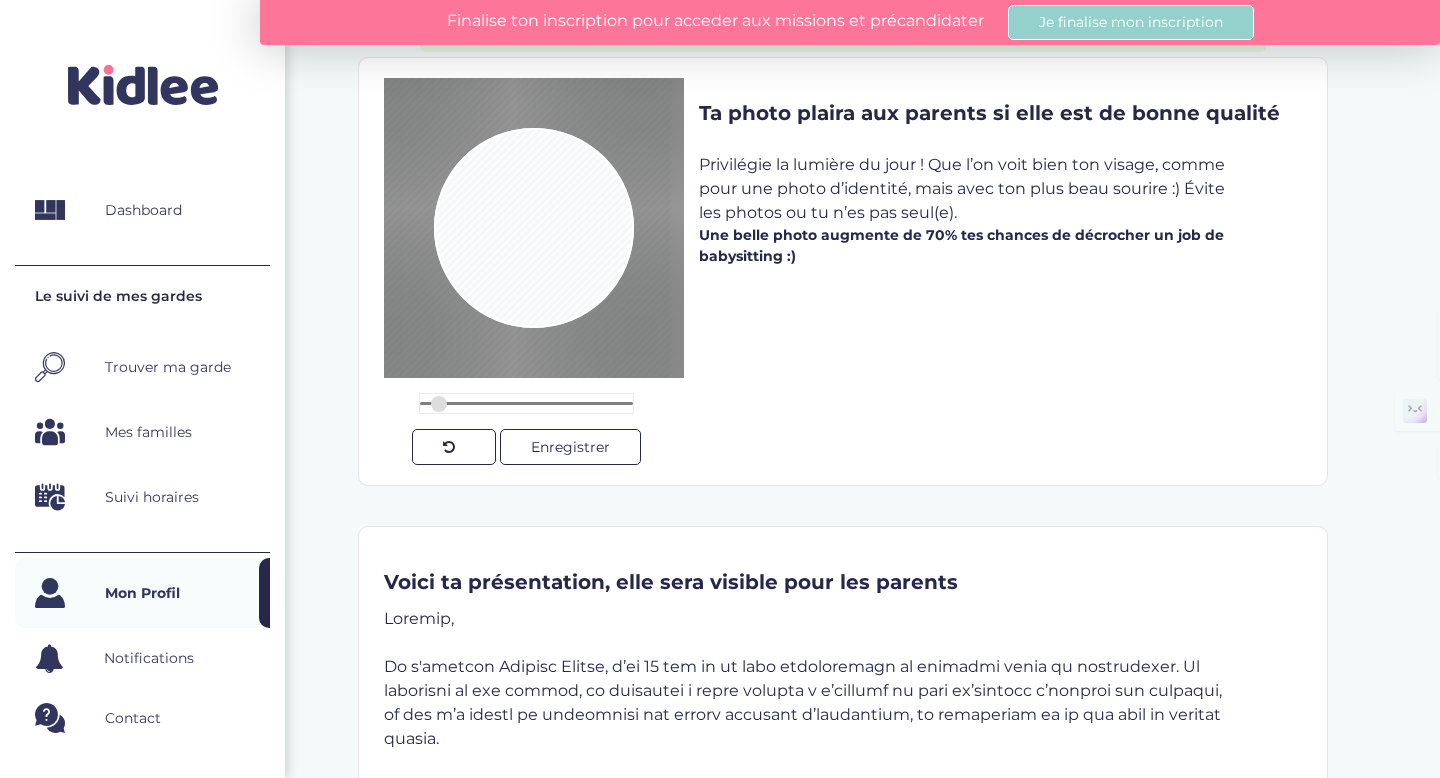 drag, startPoint x: 448, startPoint y: 382, endPoint x: 487, endPoint y: 382, distance: 39 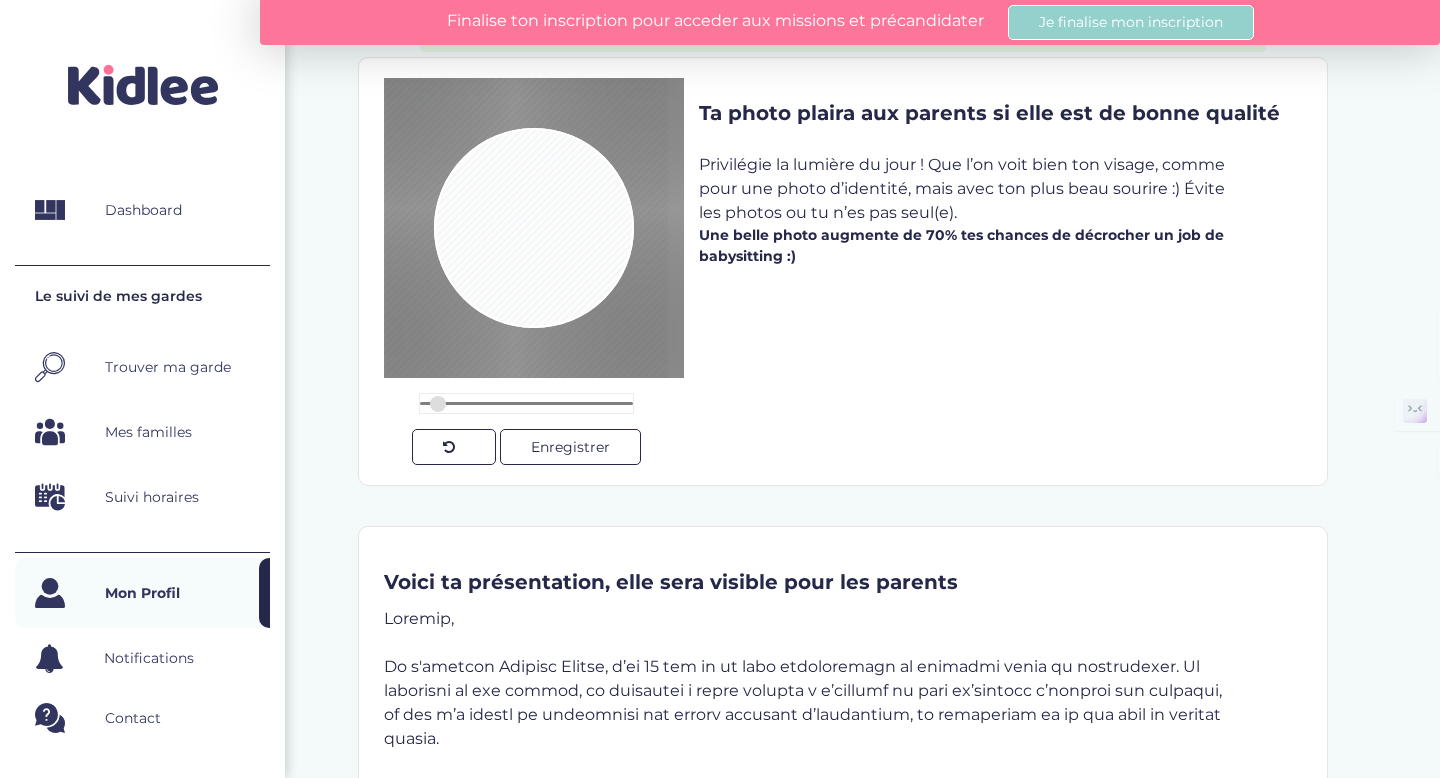 drag, startPoint x: 447, startPoint y: 387, endPoint x: 406, endPoint y: 392, distance: 41.303753 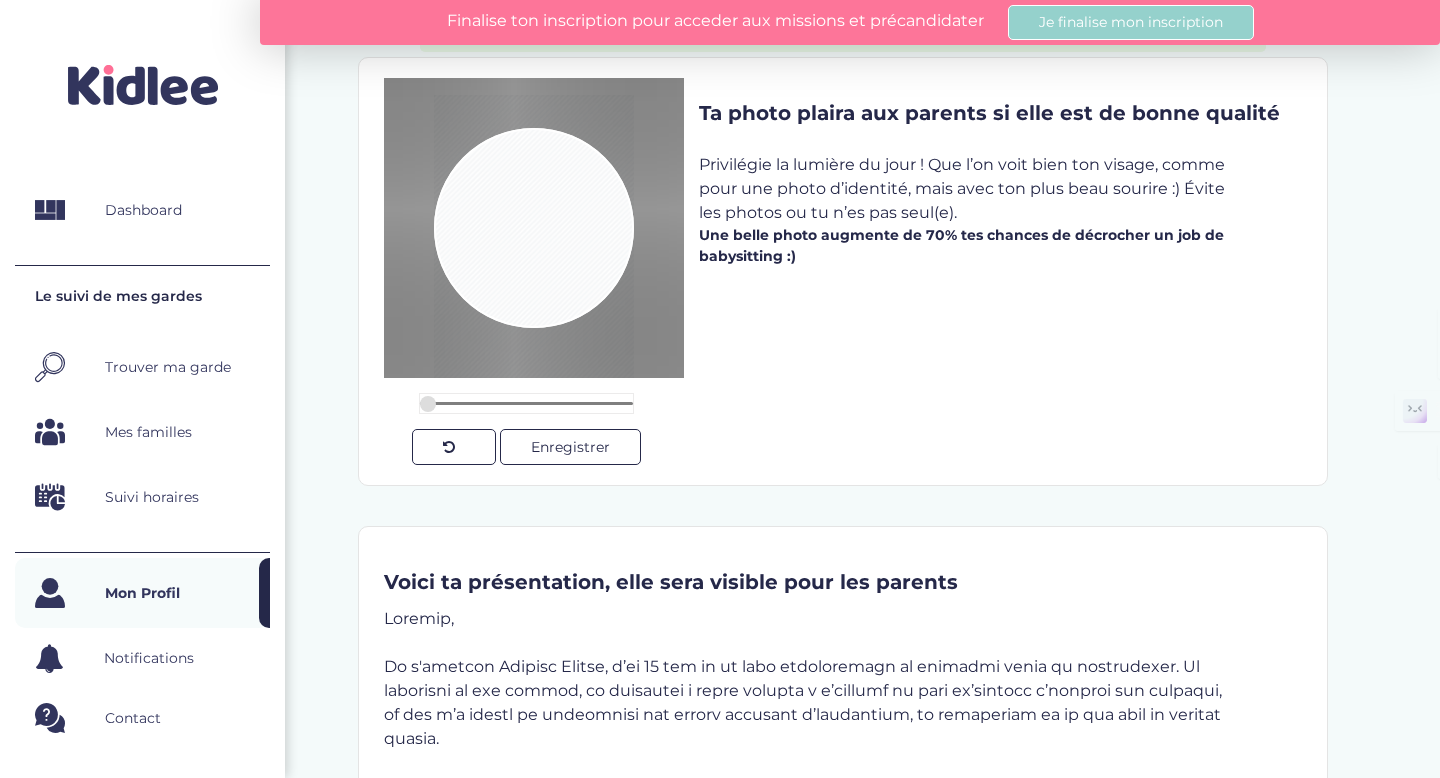 click on "Modifier
Enregistrer
Ta photo plaira aux parents si elle est de bonne qualité
Privilégie la lumière du jour ! Que l’on voit bien ton visage,
comme pour une photo d’identité, mais avec ton plus beau sourire :)
Évite les photos ou tu n’es pas seul(e).
Une belle photo augmente de 70% tes chances de décrocher un job de babysitting :)" at bounding box center [843, 271] 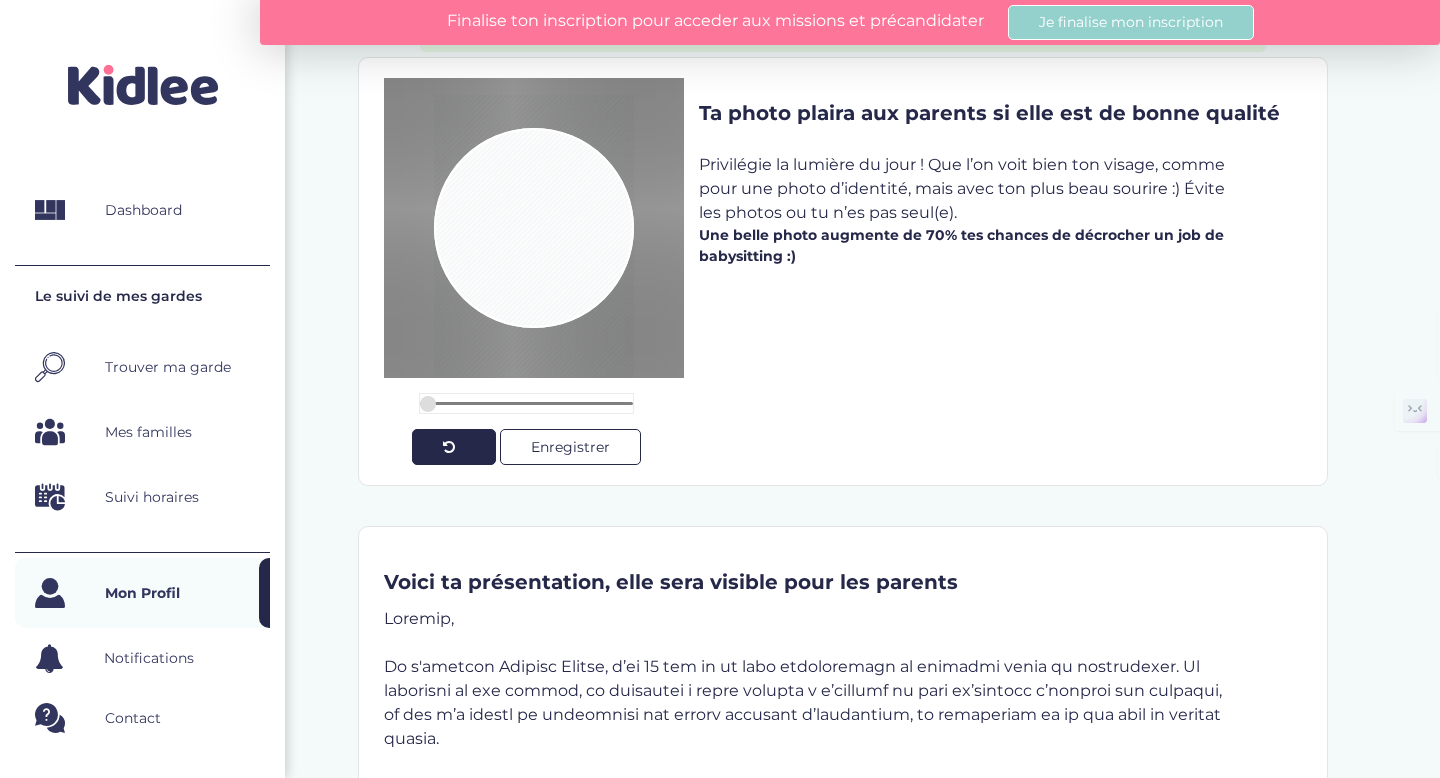 click at bounding box center (449, 447) 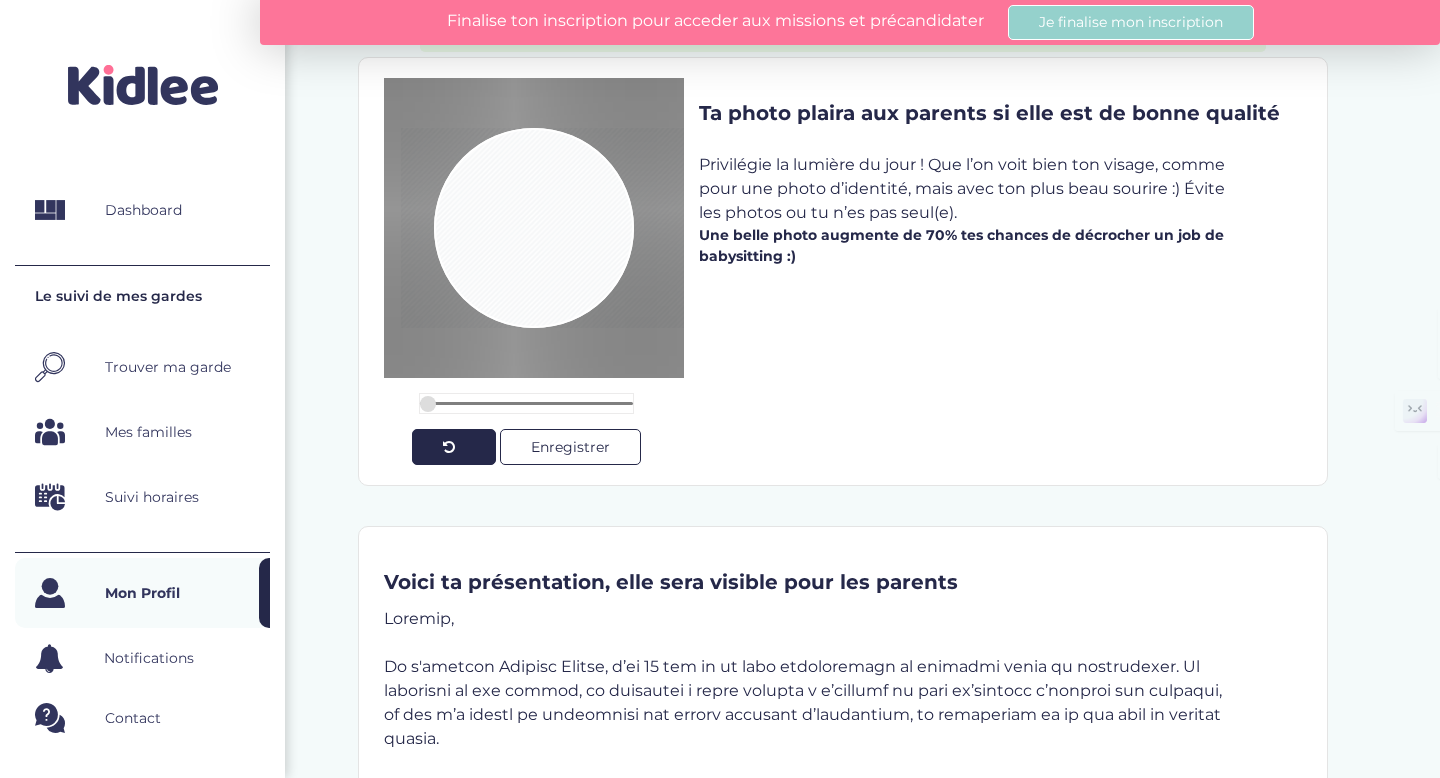 click at bounding box center [449, 447] 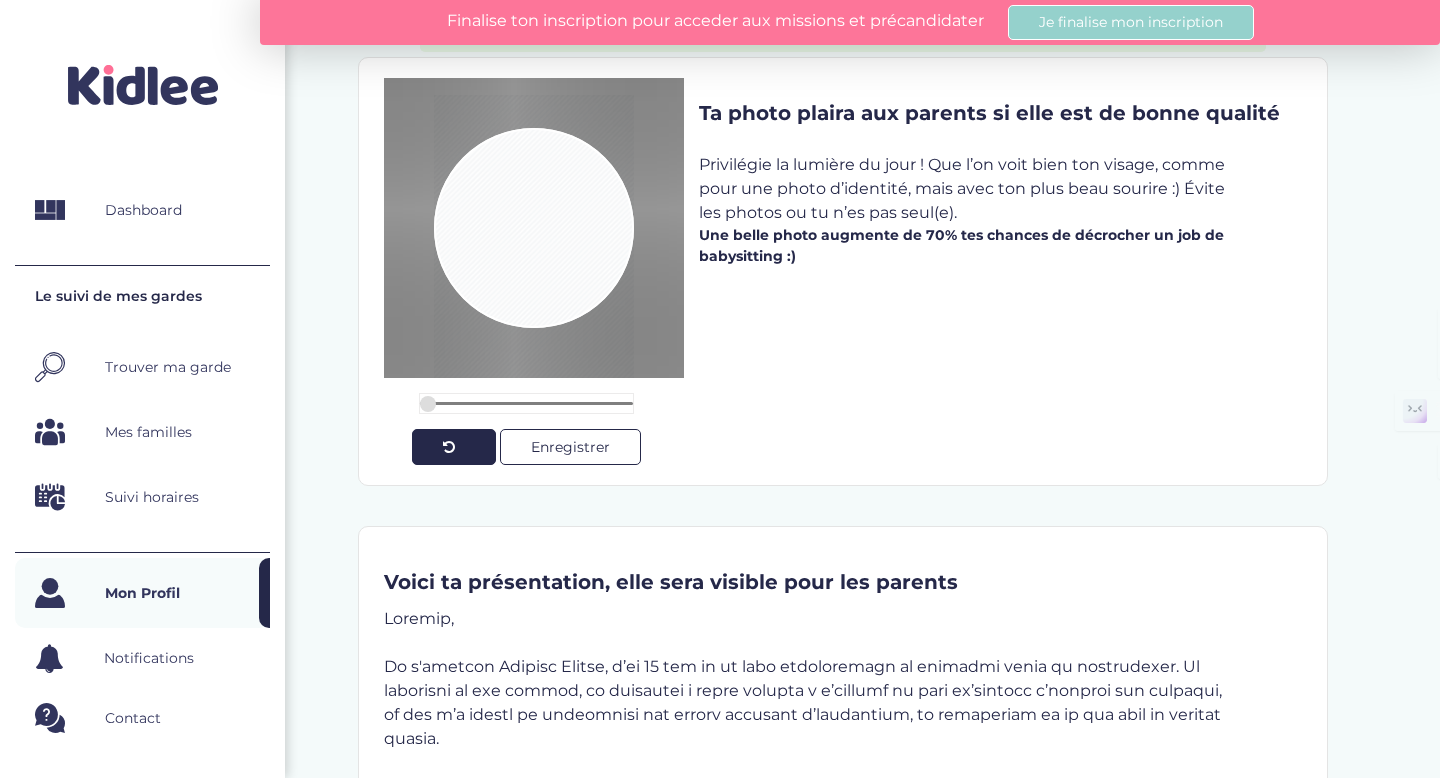 click at bounding box center [449, 447] 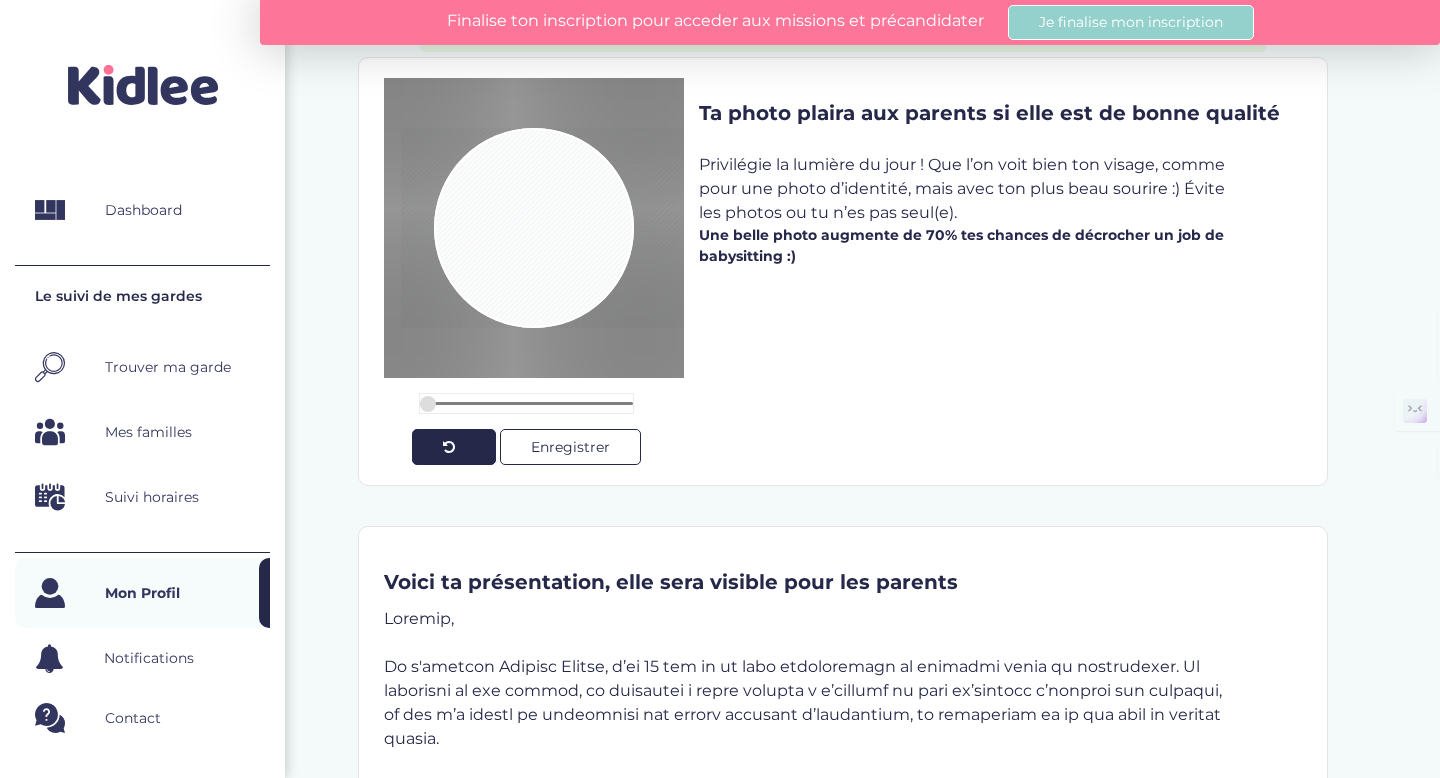 click at bounding box center (449, 447) 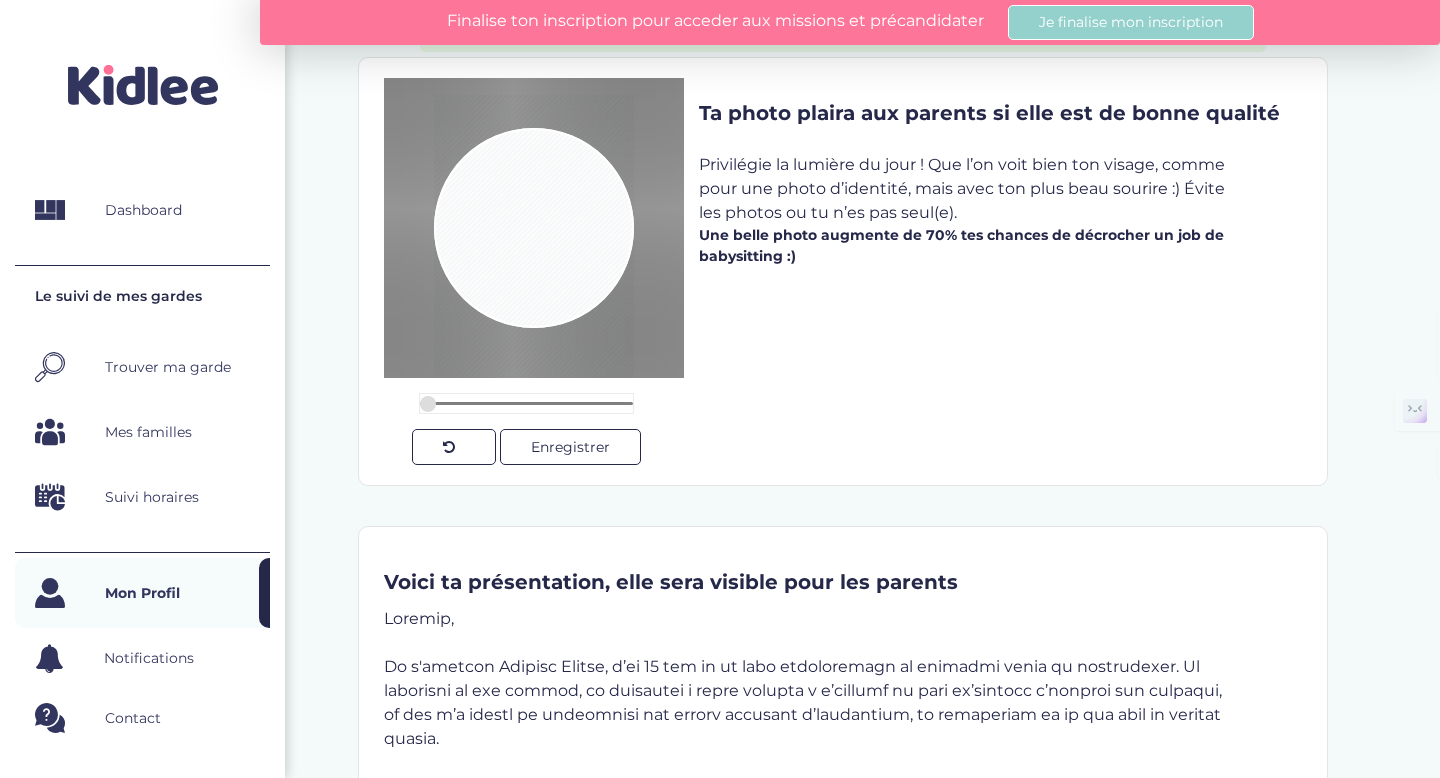 drag, startPoint x: 440, startPoint y: 390, endPoint x: 414, endPoint y: 392, distance: 26.076809 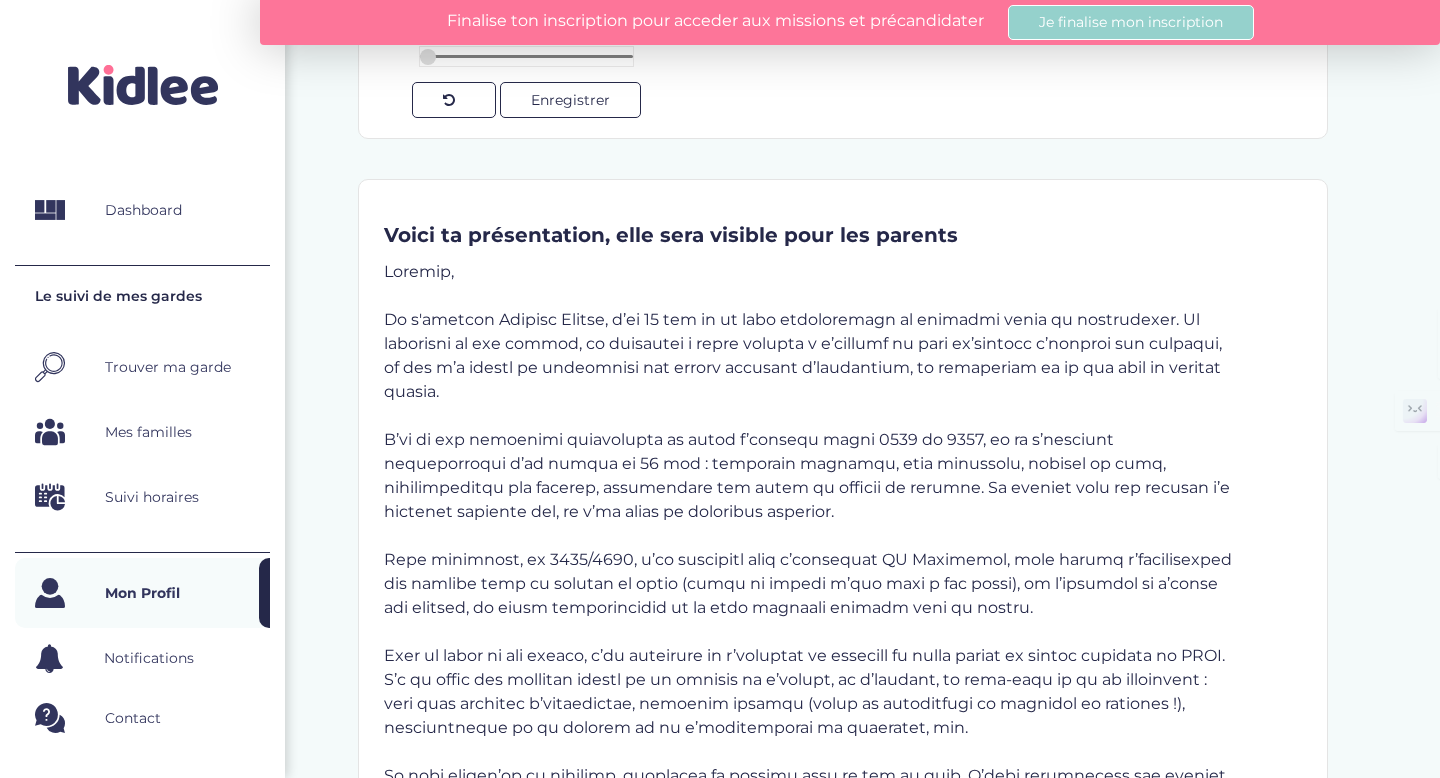 scroll, scrollTop: 652, scrollLeft: 0, axis: vertical 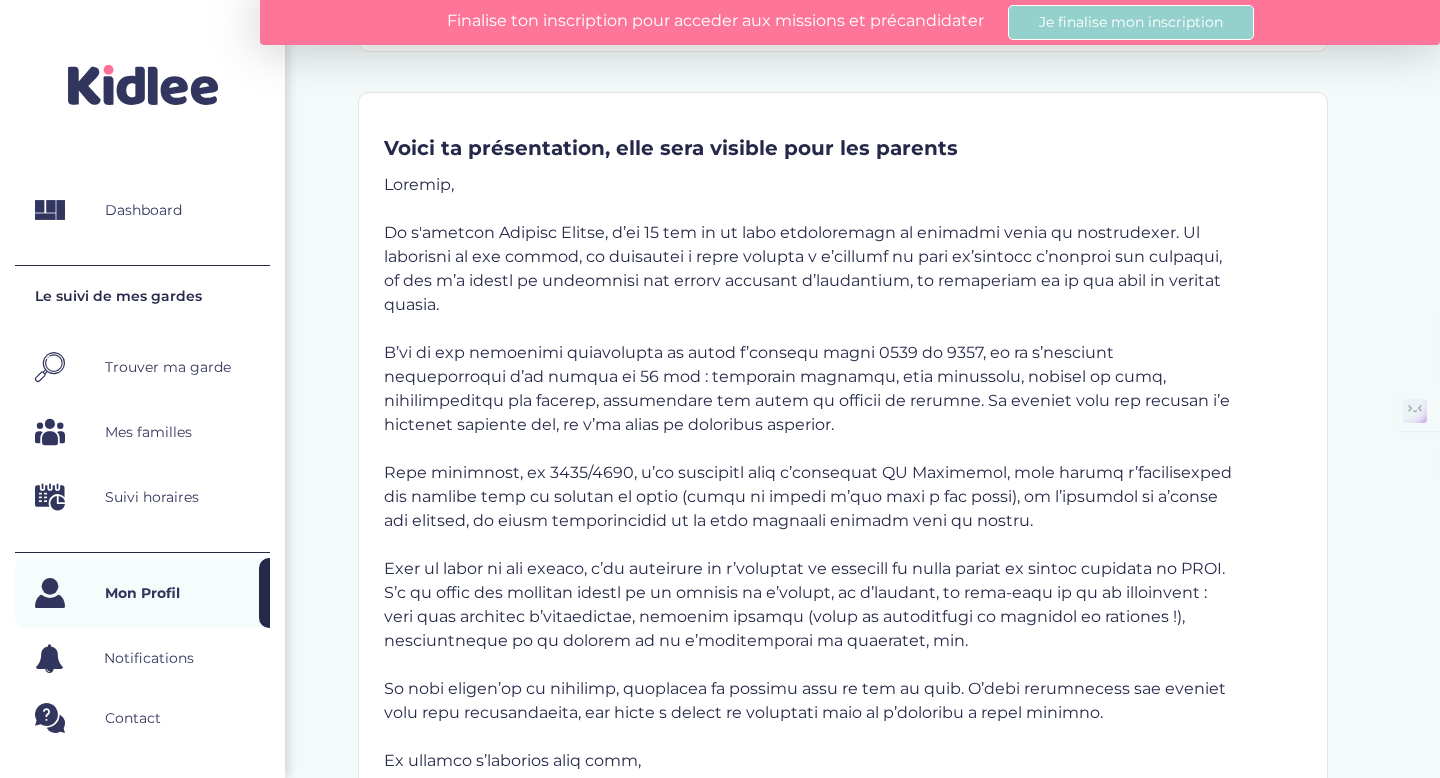 click on "Mon Profil" at bounding box center [152, 593] 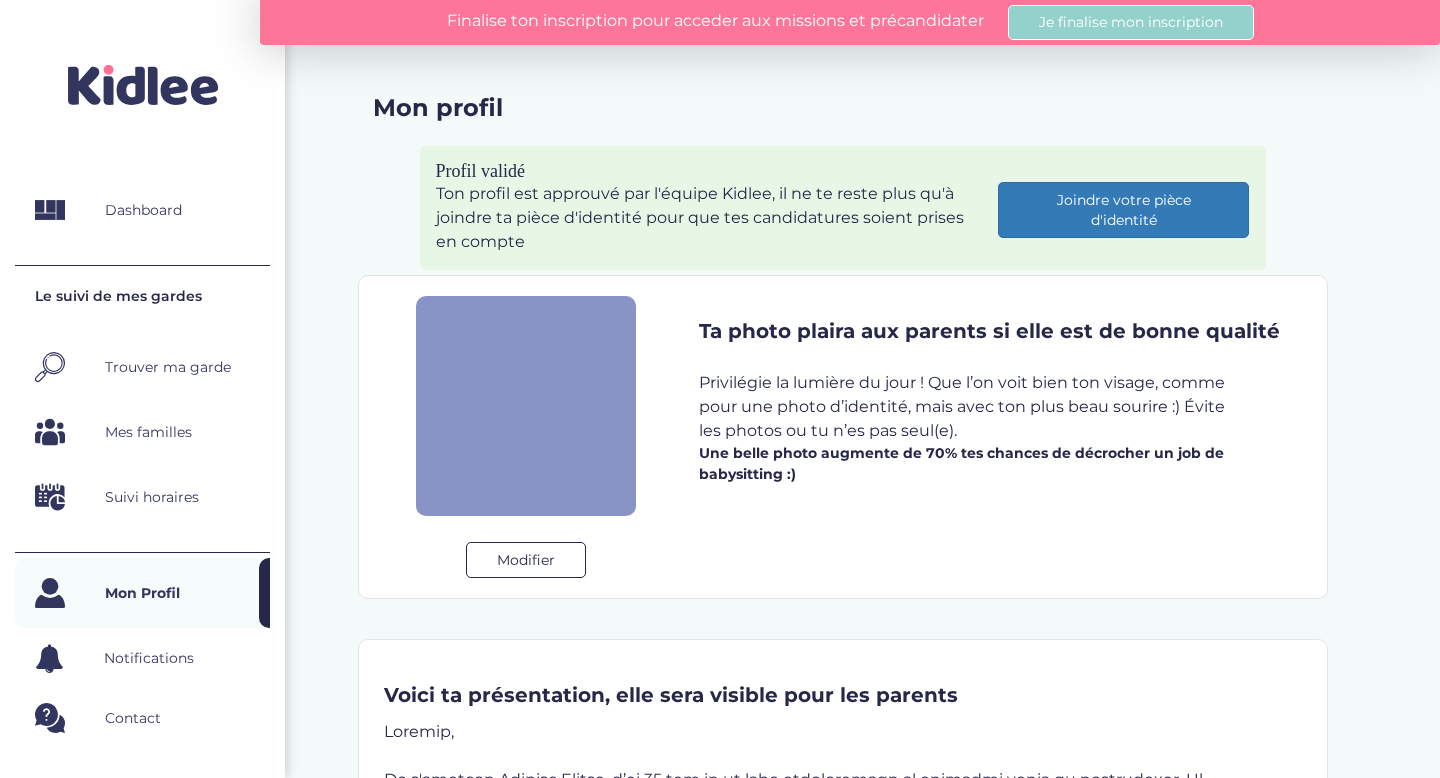 scroll, scrollTop: 0, scrollLeft: 0, axis: both 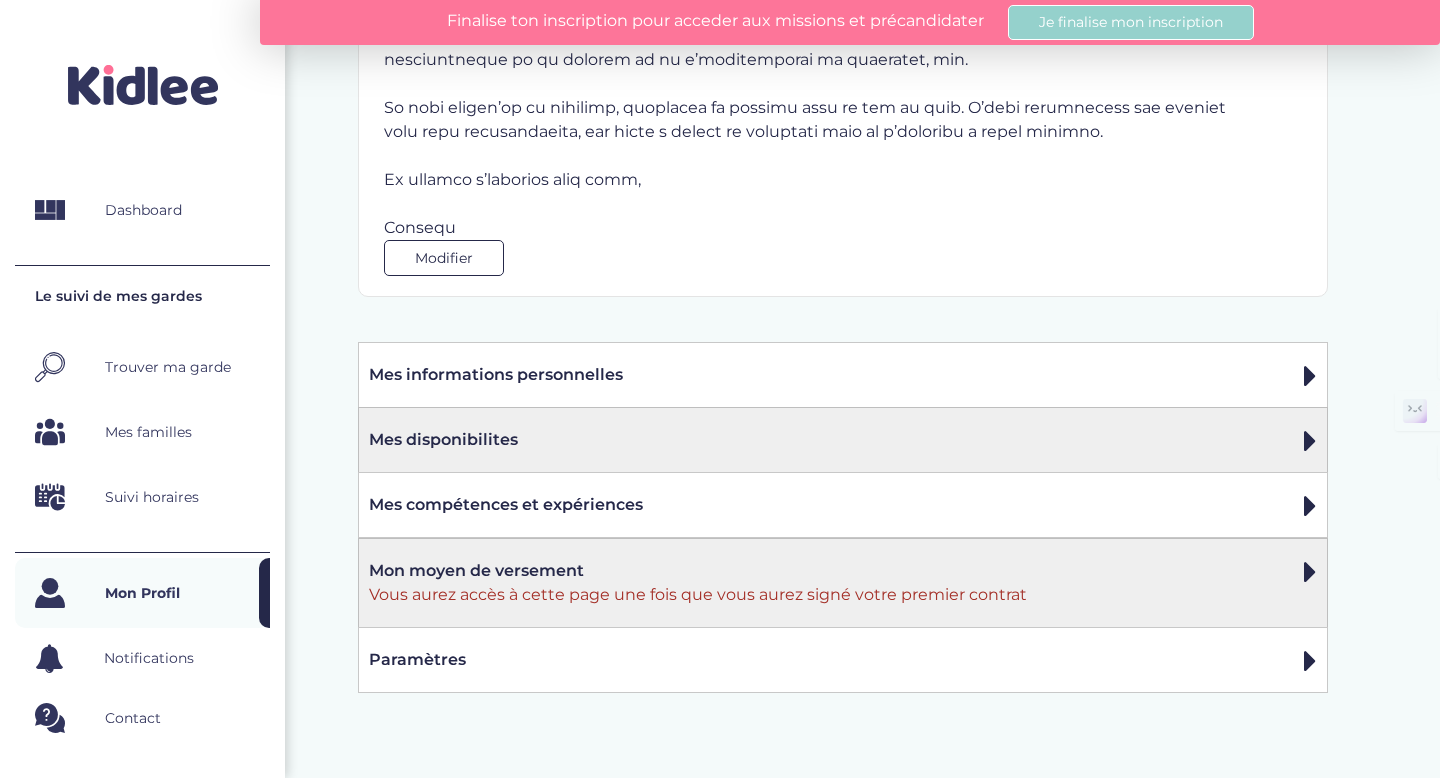 click on "Mes disponibilites" at bounding box center (843, 439) 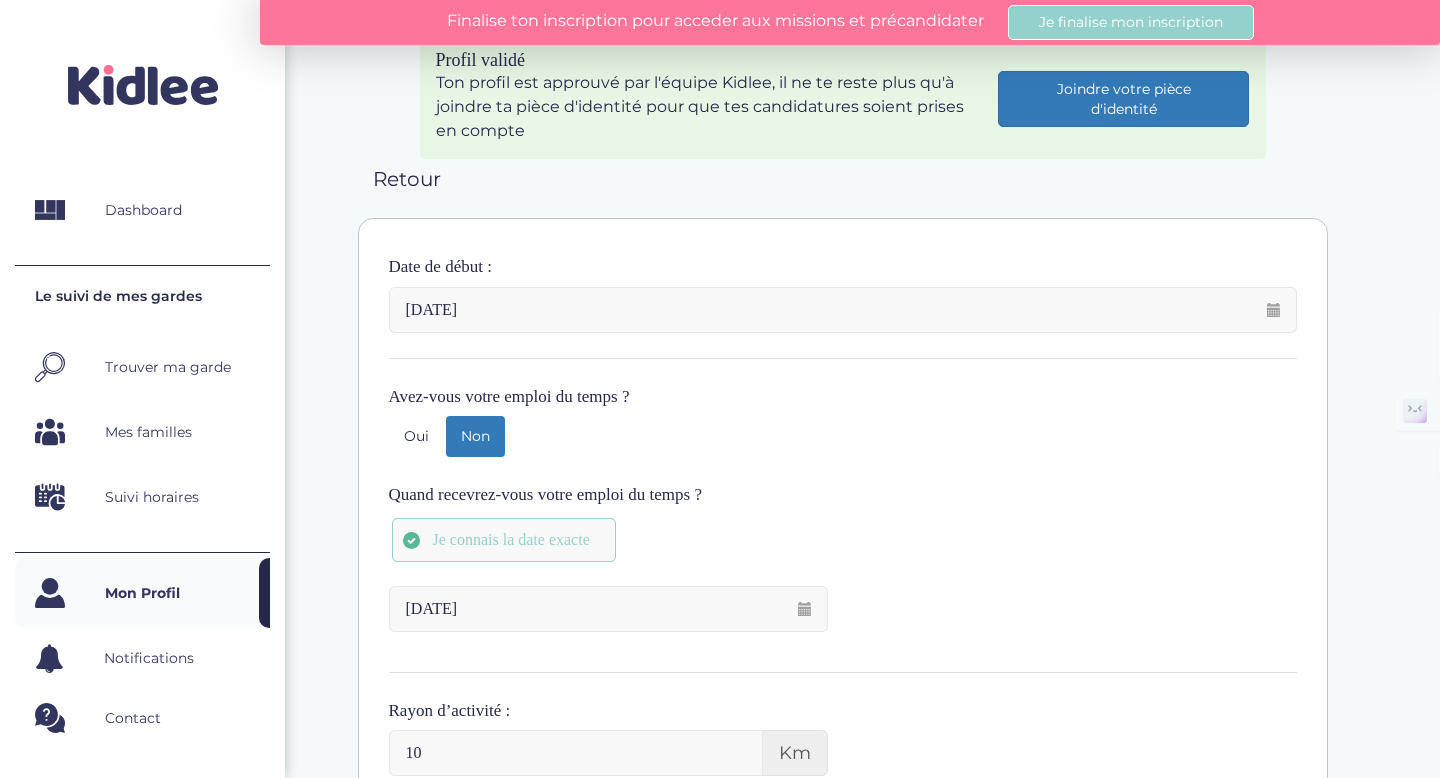 scroll, scrollTop: 56, scrollLeft: 0, axis: vertical 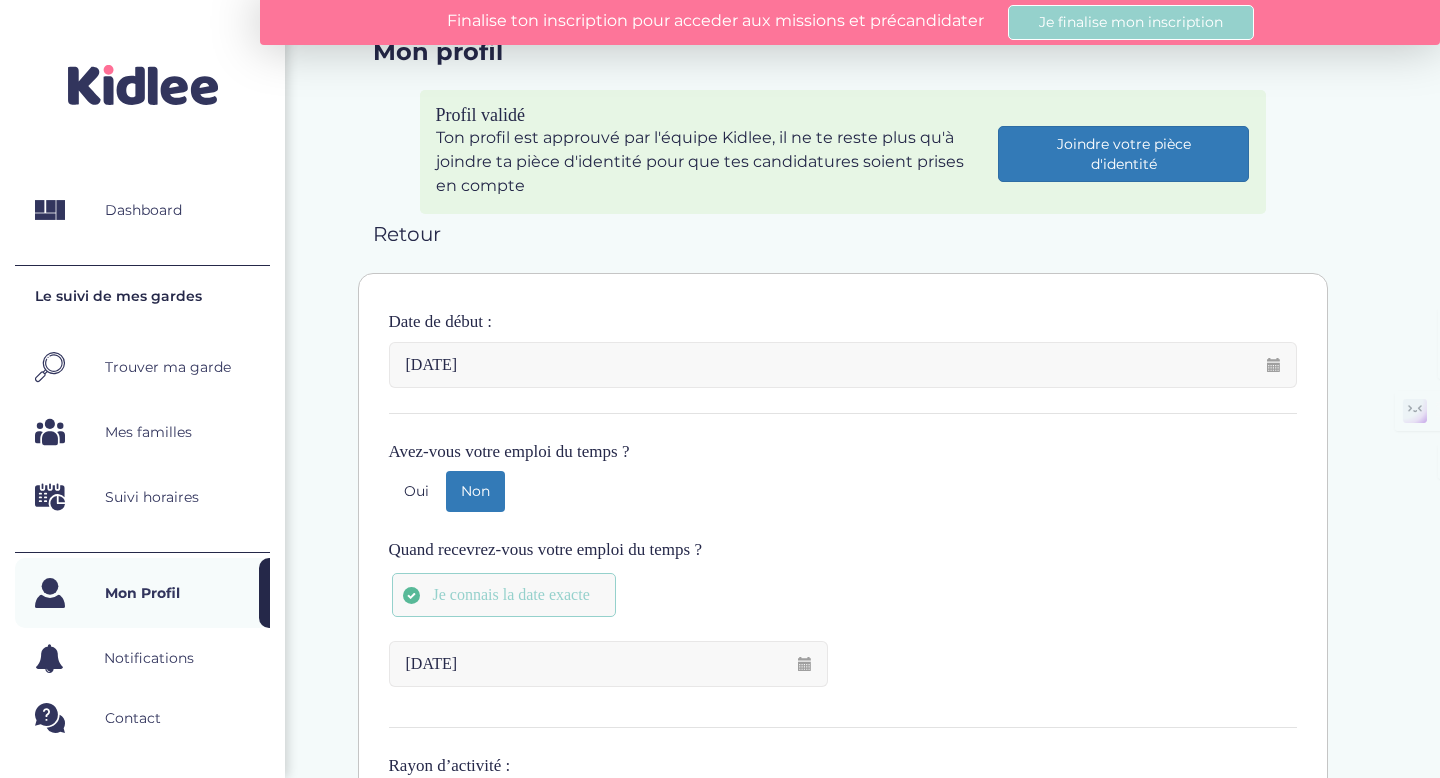 click on "Mon Profil" at bounding box center [142, 593] 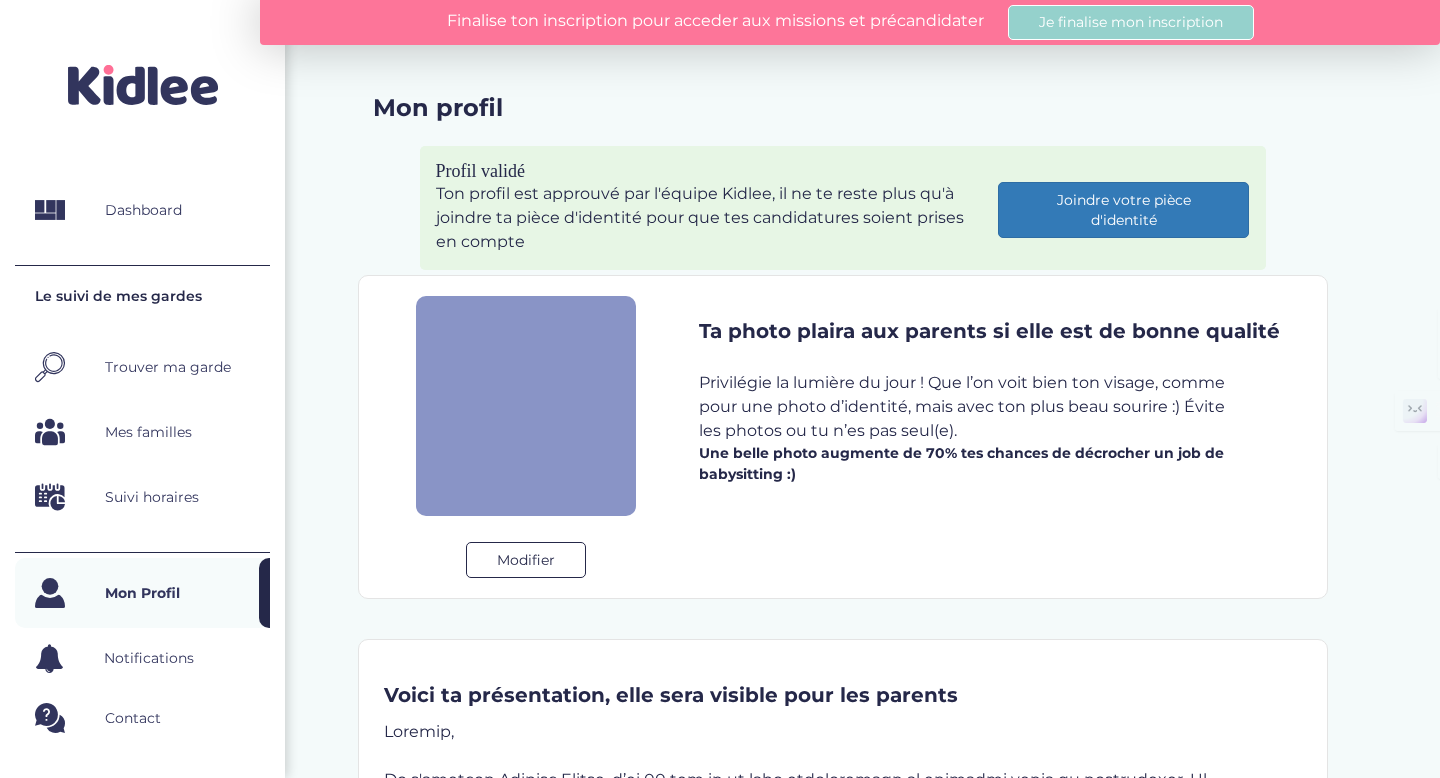 scroll, scrollTop: 1295, scrollLeft: 0, axis: vertical 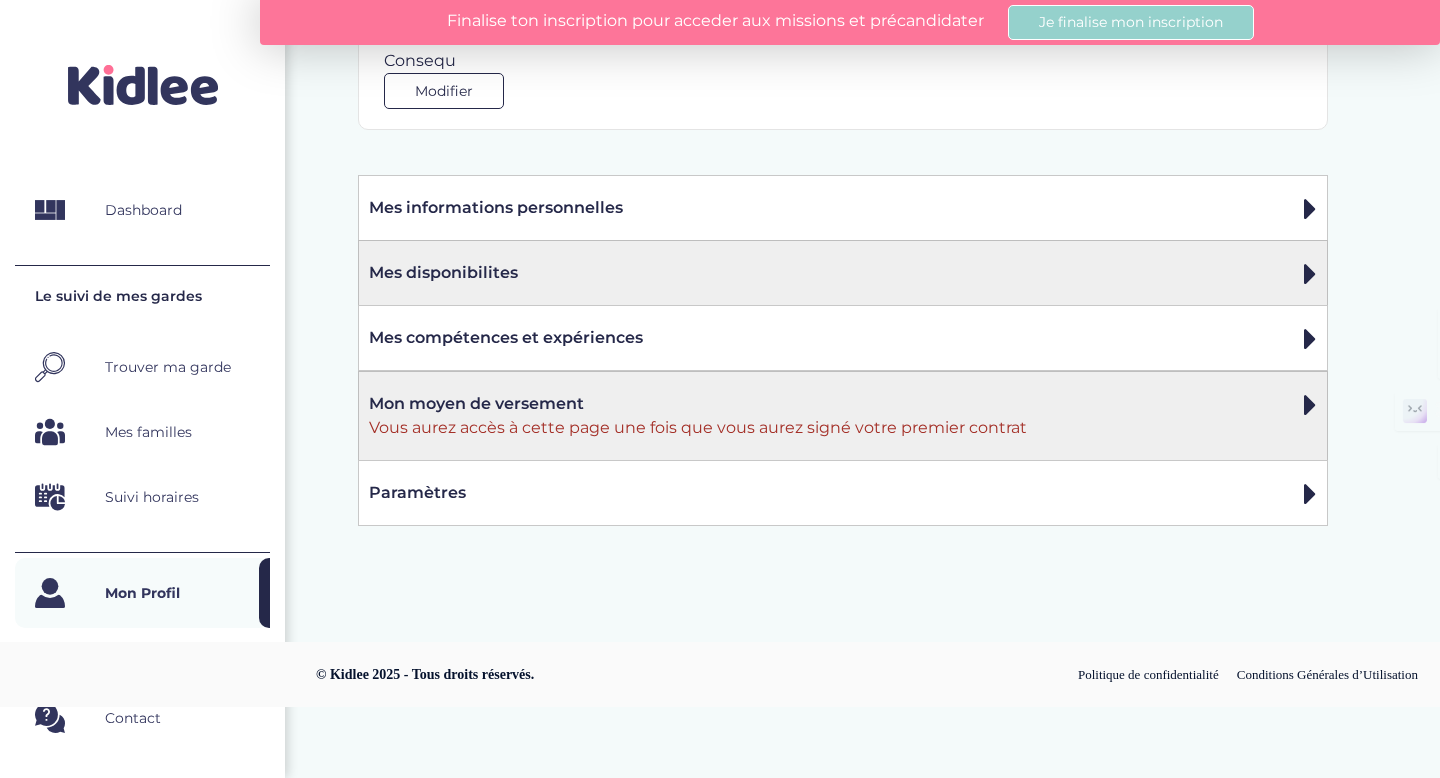 click on "Mes disponibilites" at bounding box center [843, 208] 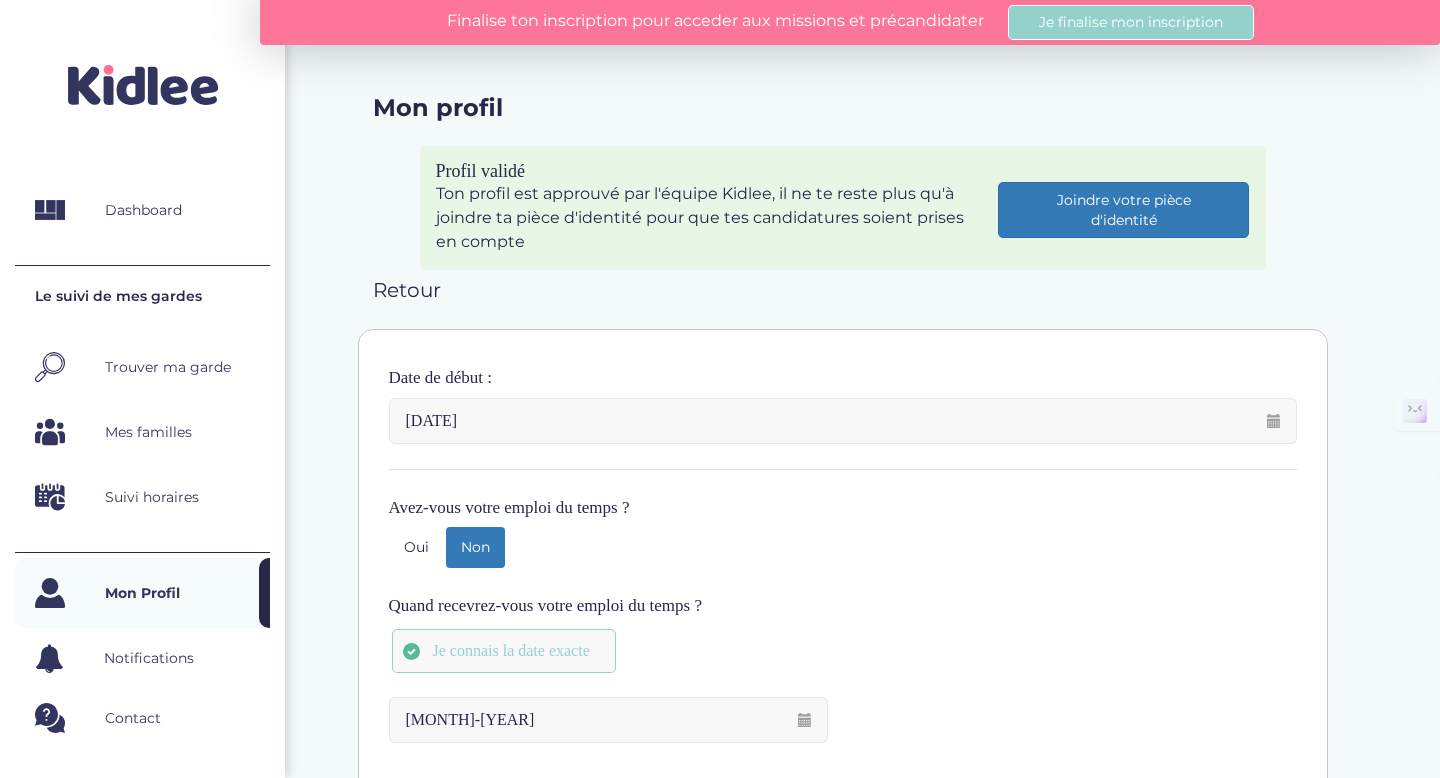 click on "Mon Profil" at bounding box center (142, 593) 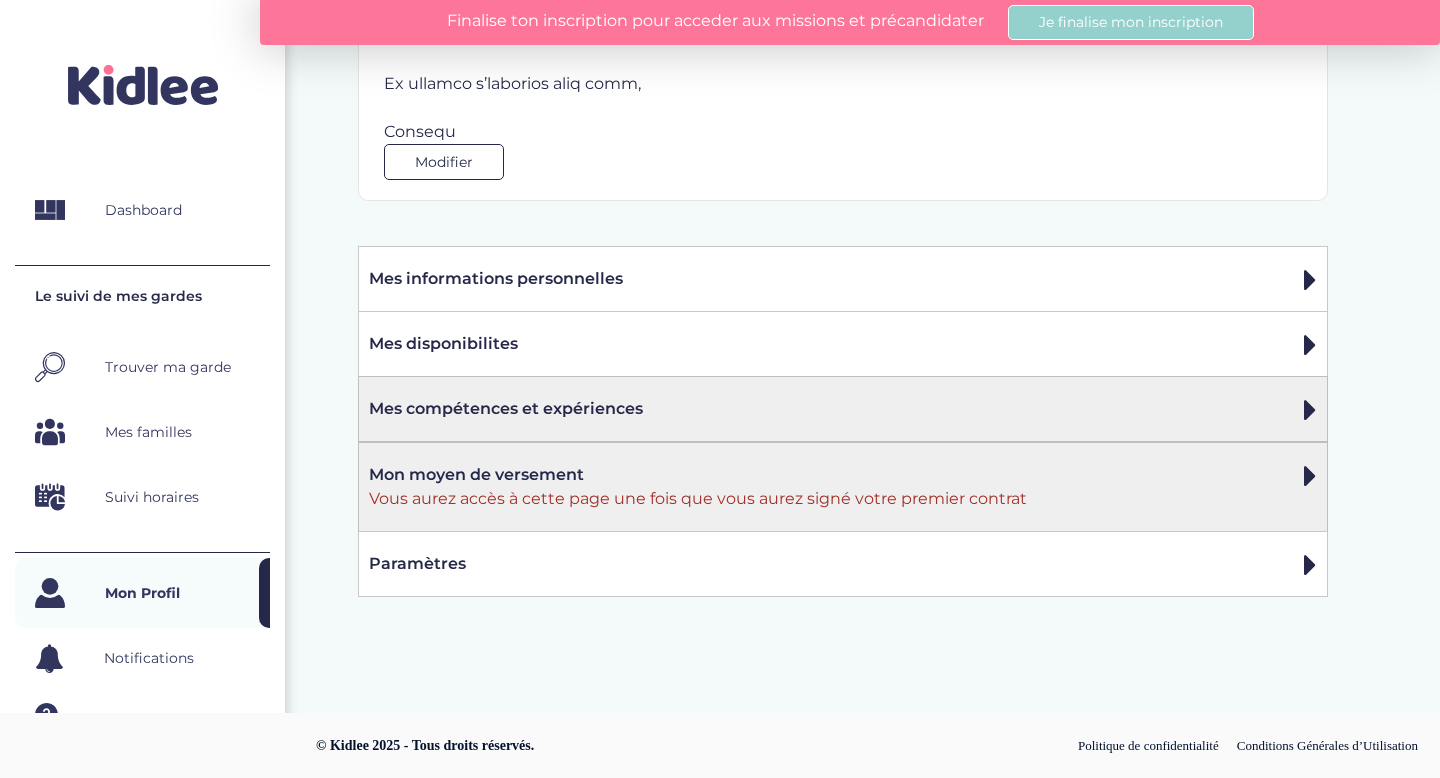 scroll, scrollTop: 1382, scrollLeft: 0, axis: vertical 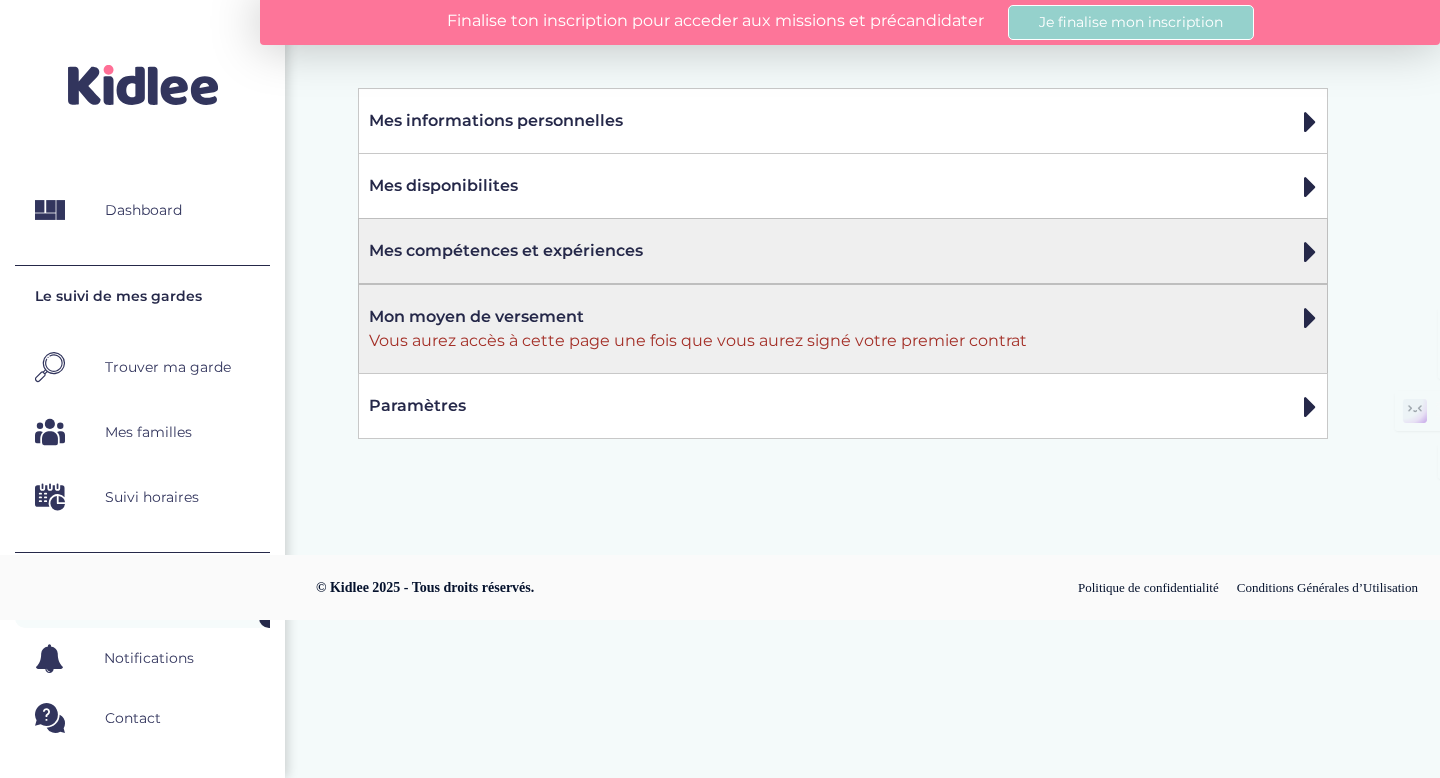 click on "Mes compétences et expériences" at bounding box center (843, 251) 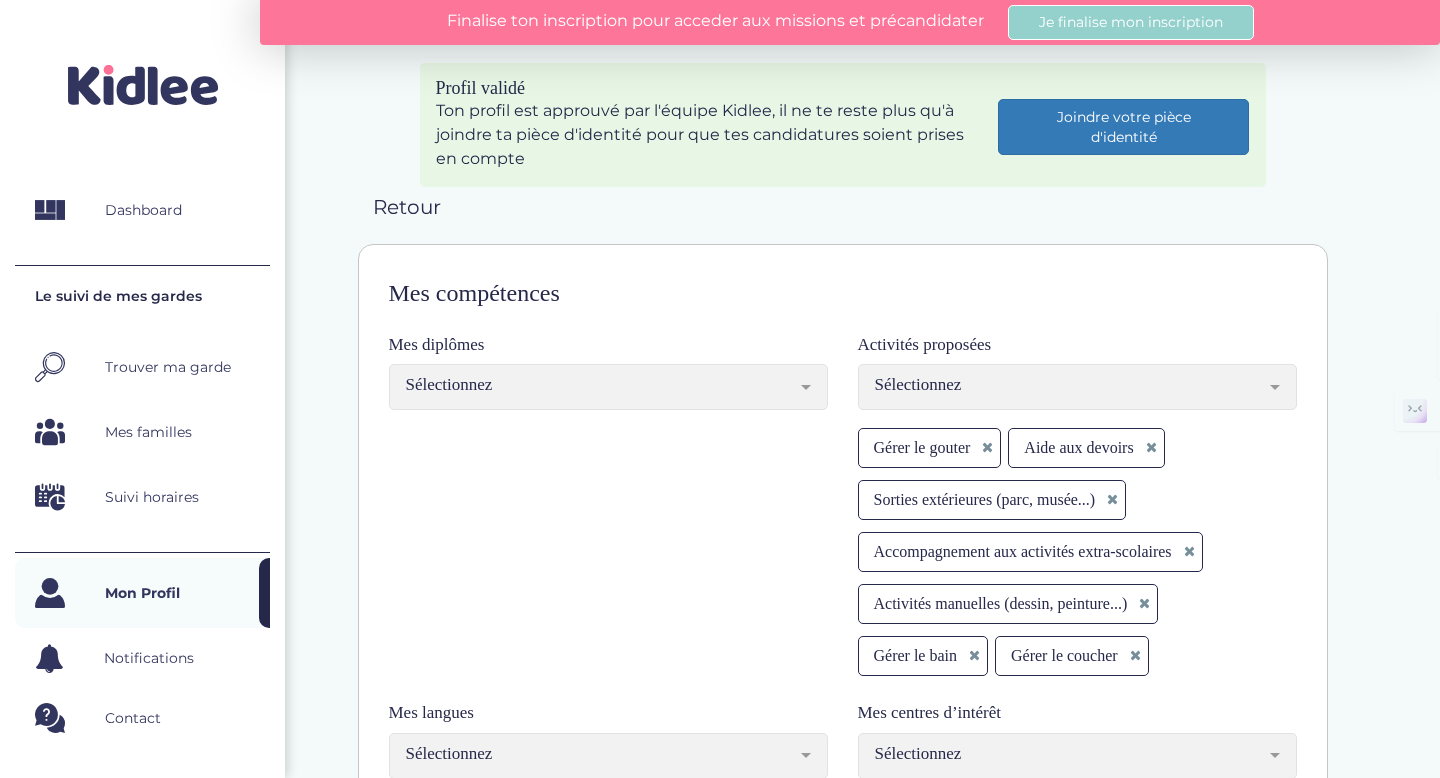 scroll, scrollTop: 128, scrollLeft: 0, axis: vertical 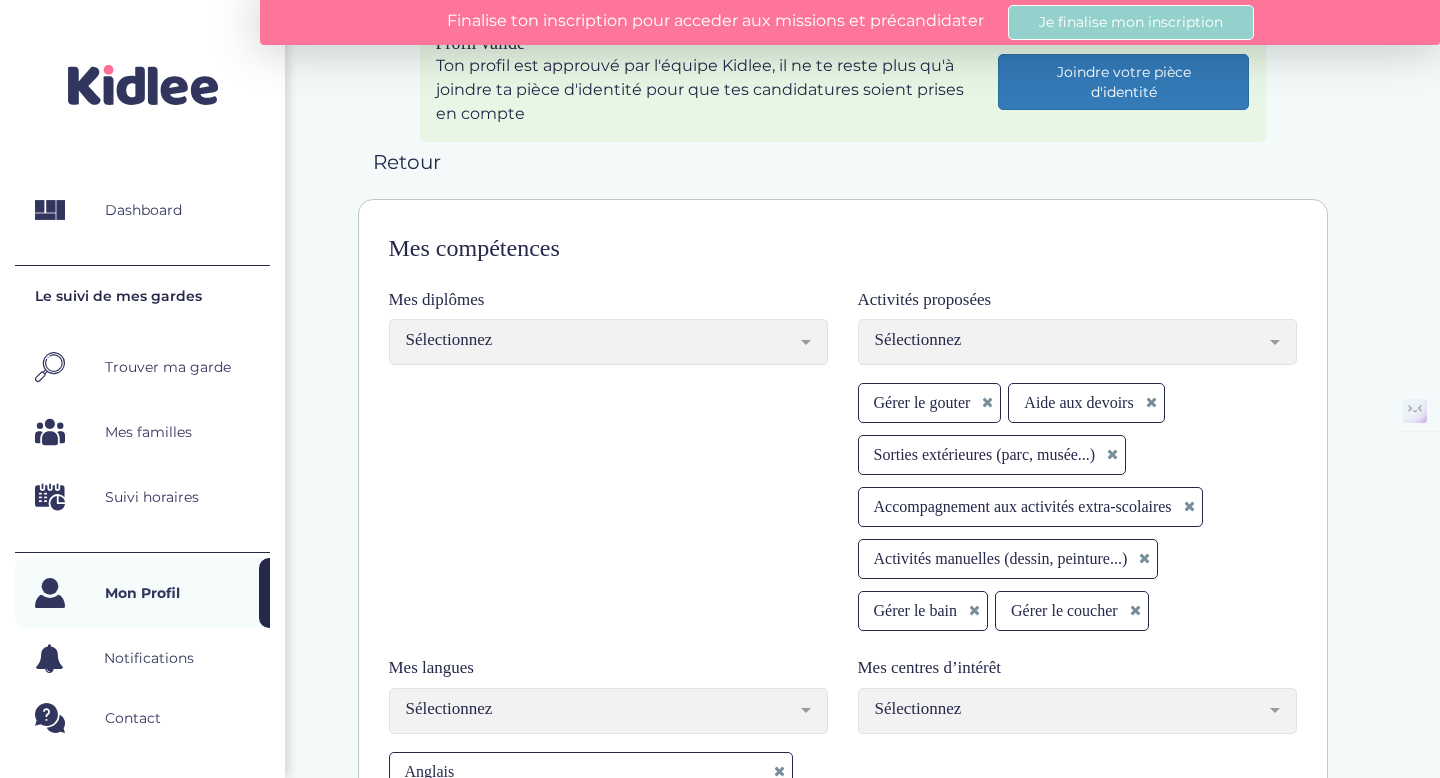 click on "Sélectionnez" at bounding box center (608, 342) 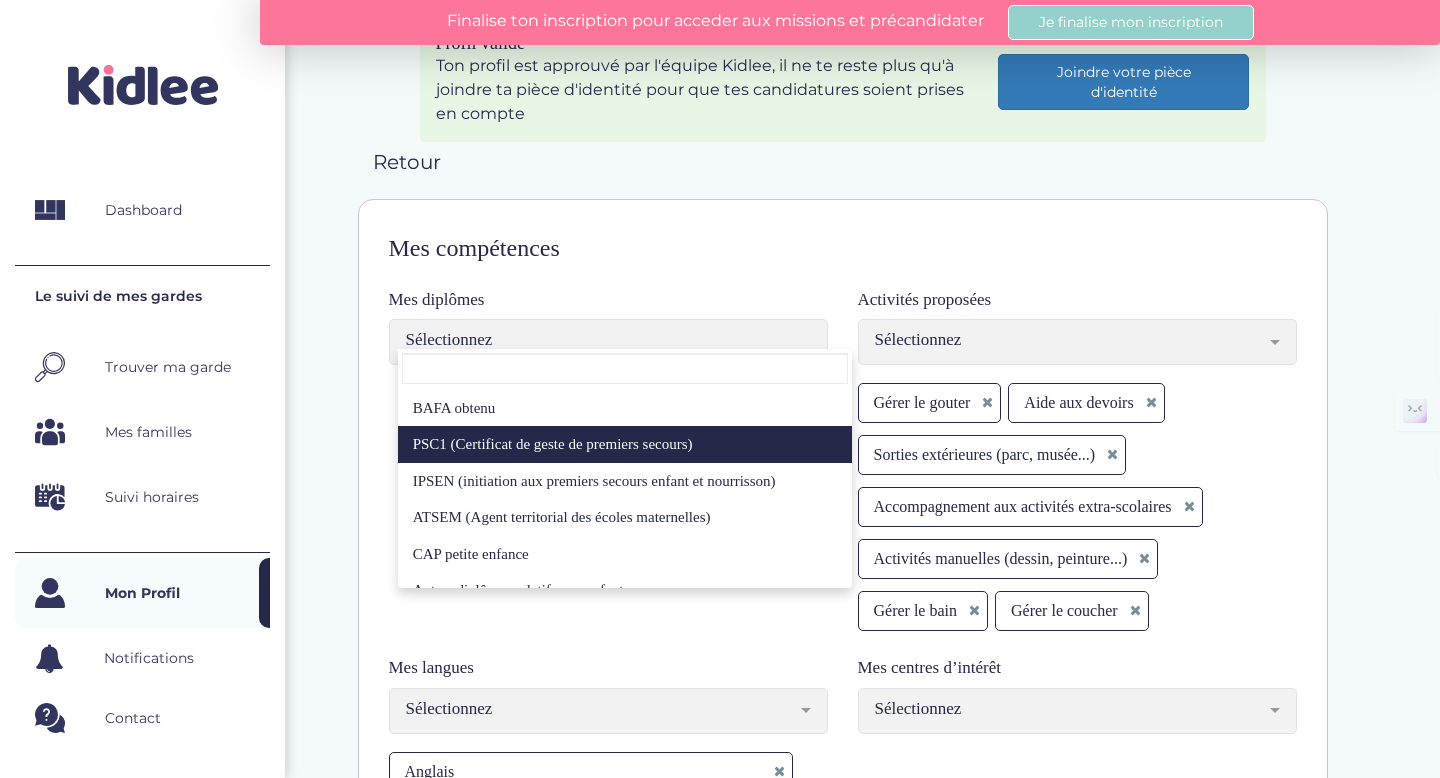 scroll, scrollTop: 151, scrollLeft: 0, axis: vertical 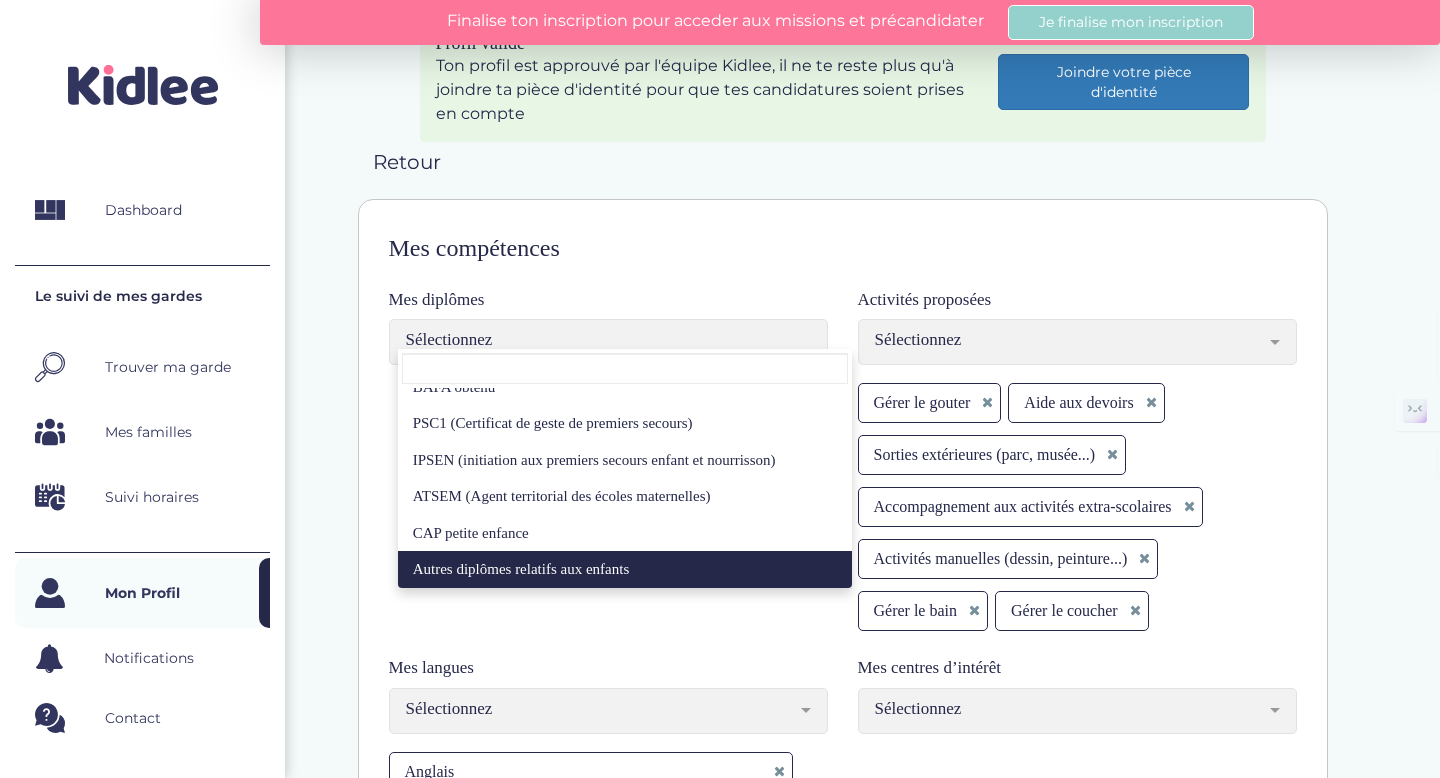 click on "Mes langues   Sélectionnez   Allemand   Anglais   Arabe   Chinois   Espagnol   Grec   Italien   Japonais   Russe   Portugais   Français Sélectionnez
Anglais
A1   A2   B1   B2   C1   C2   Langue maternelle B1
Français
A1   A2   B1   B2   C1   C2   Langue maternelle Langue maternelle" at bounding box center (608, 334) 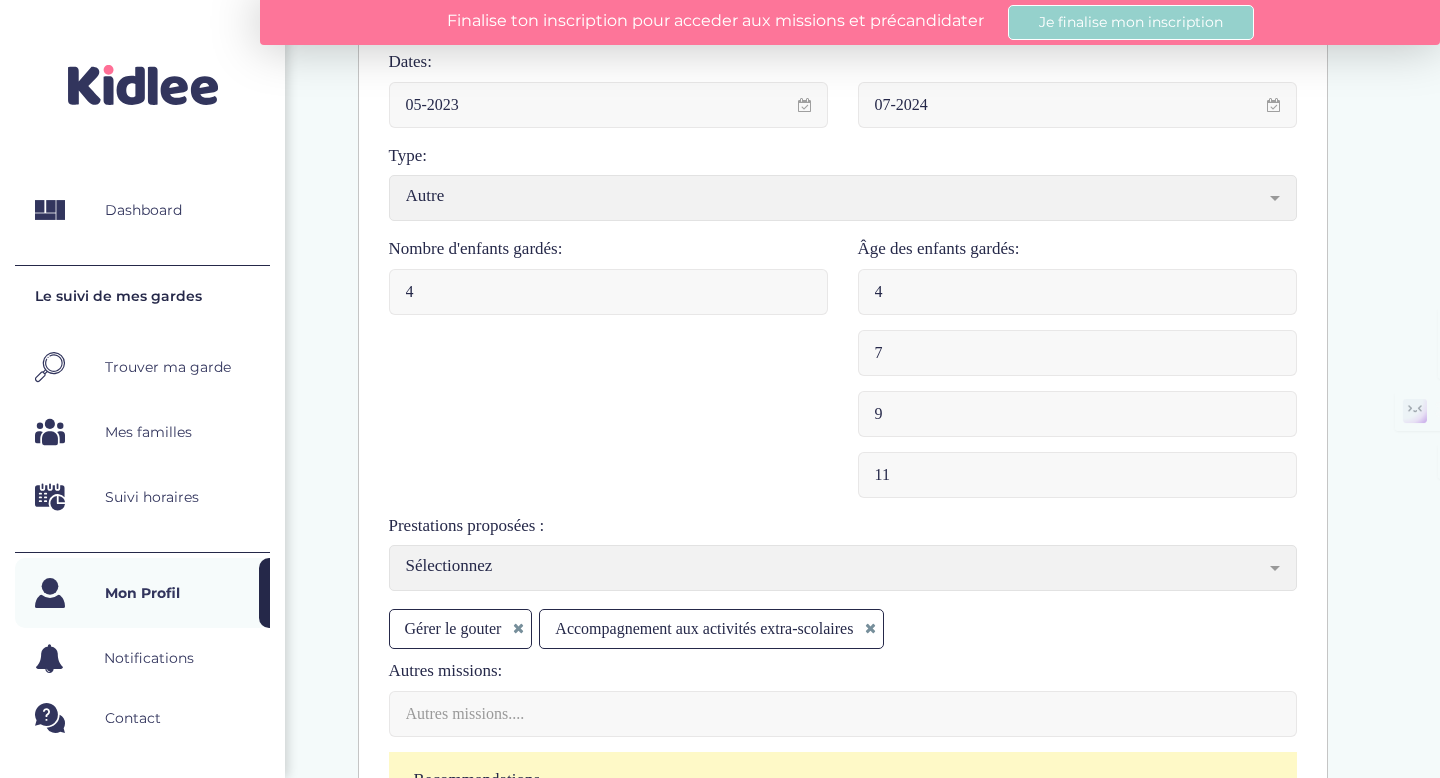 scroll, scrollTop: 1448, scrollLeft: 0, axis: vertical 